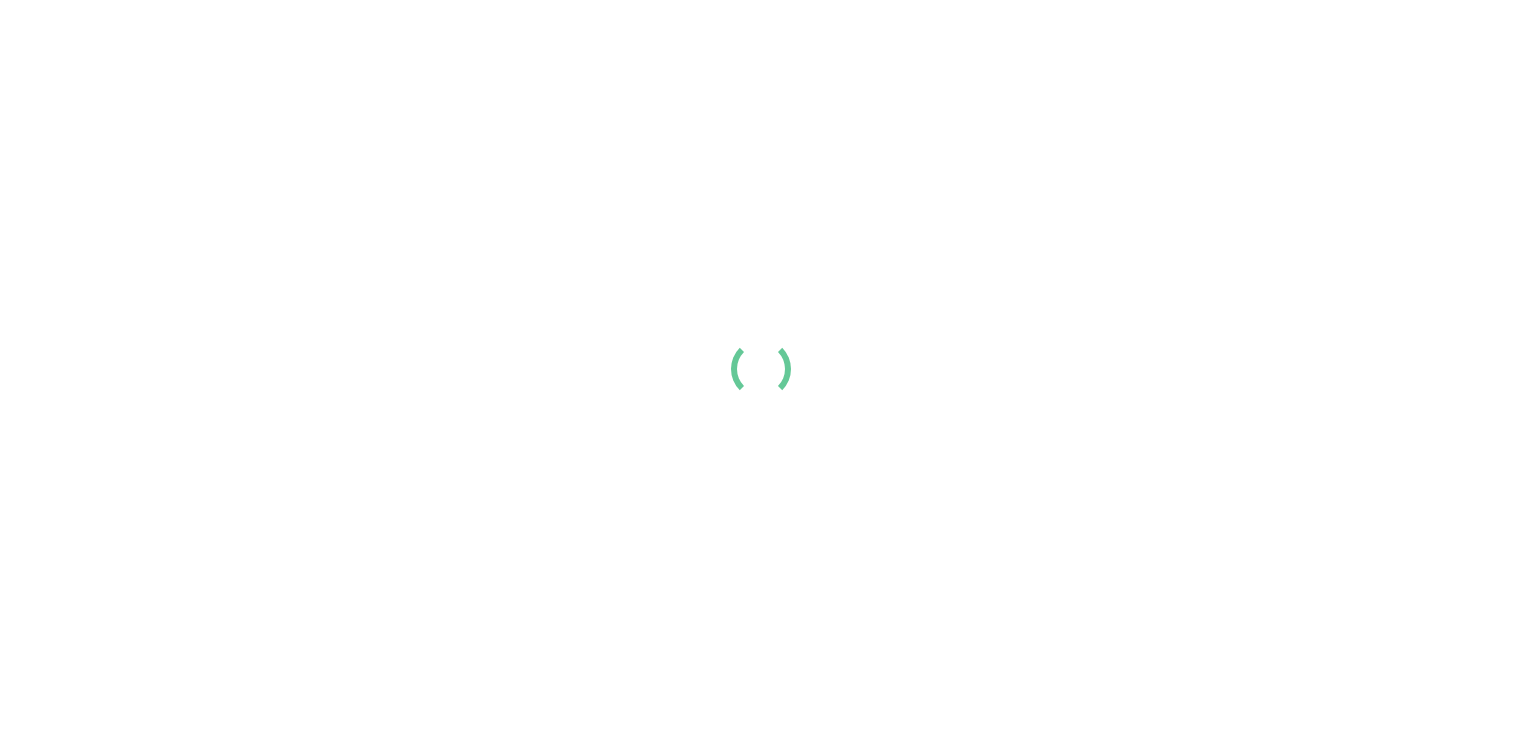 scroll, scrollTop: 0, scrollLeft: 0, axis: both 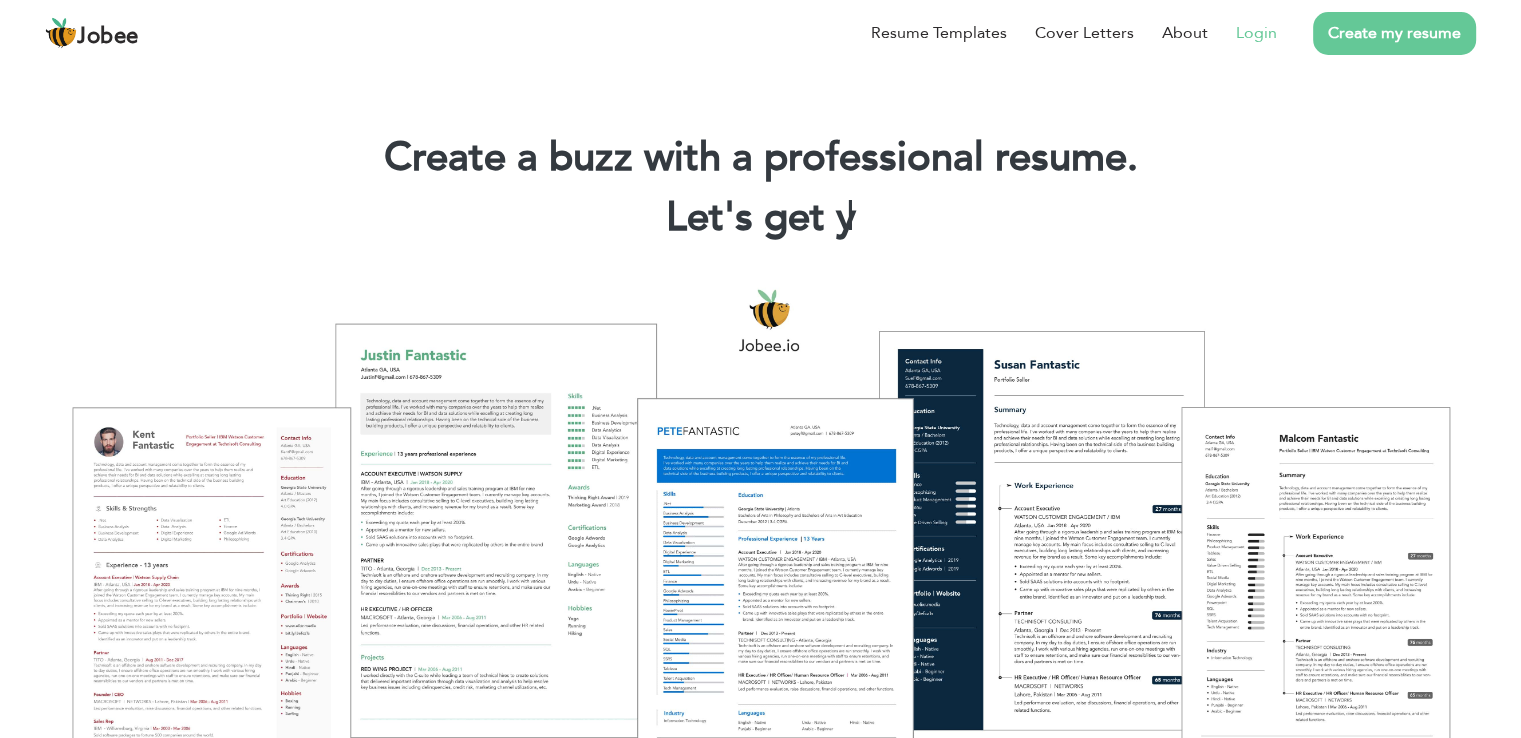 click on "Login" at bounding box center (1256, 33) 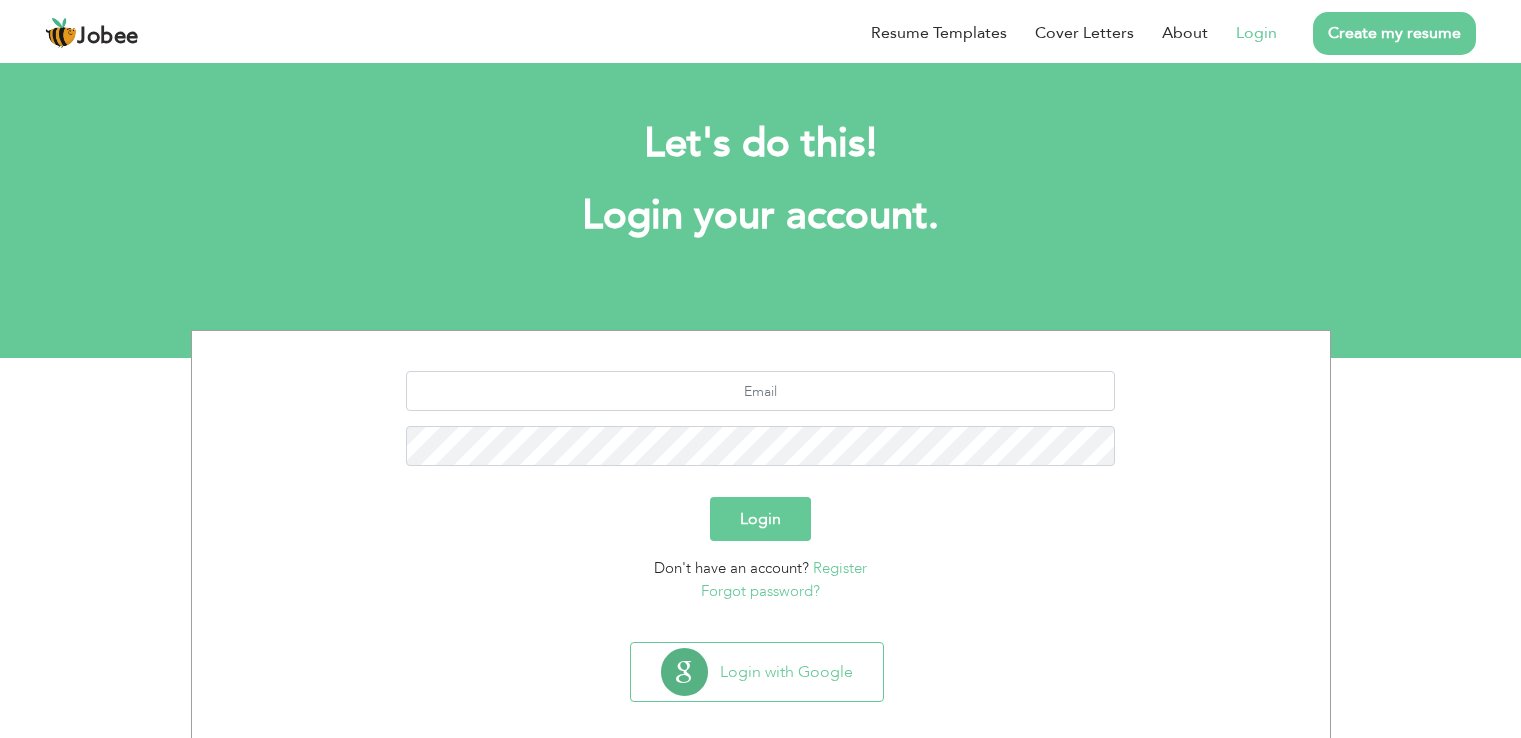 scroll, scrollTop: 0, scrollLeft: 0, axis: both 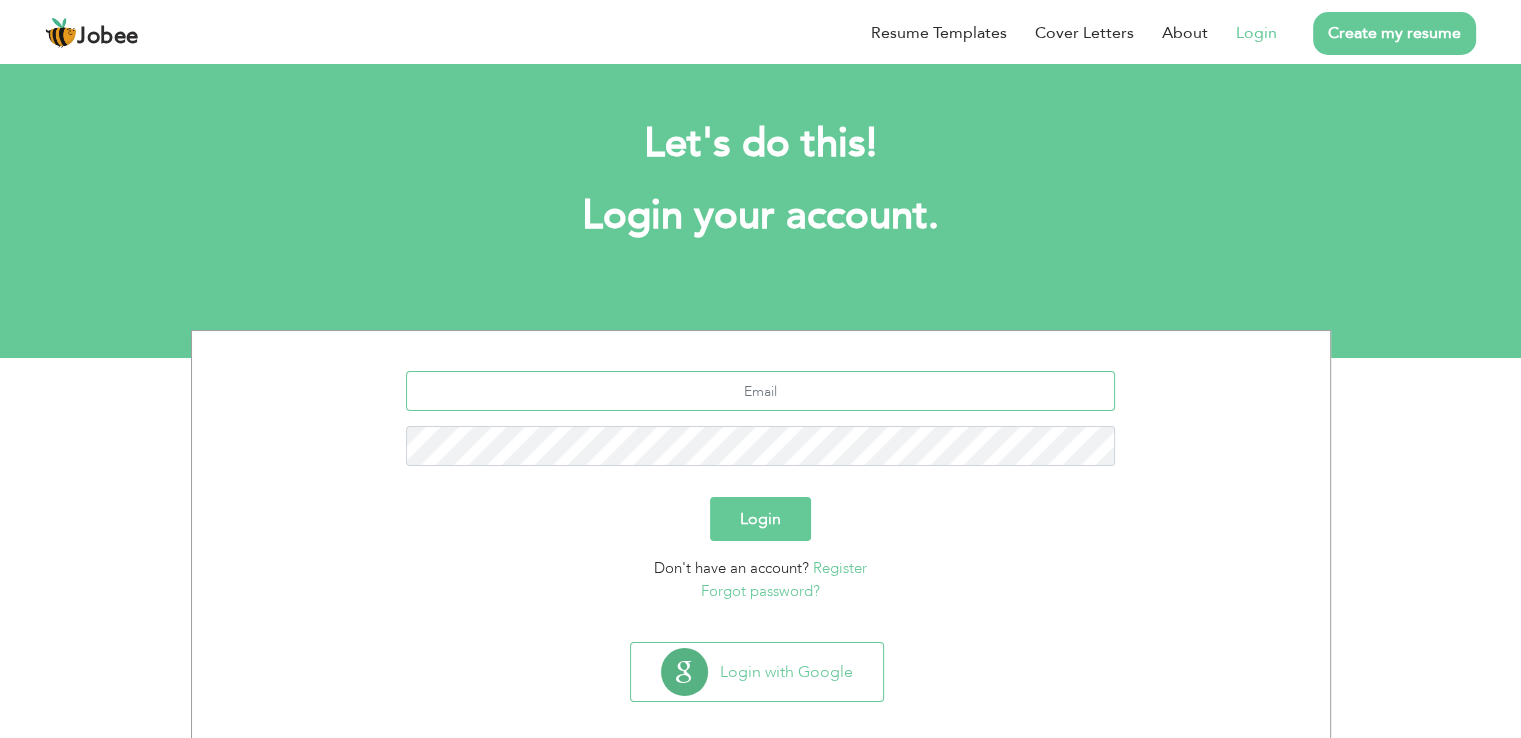 click at bounding box center [760, 391] 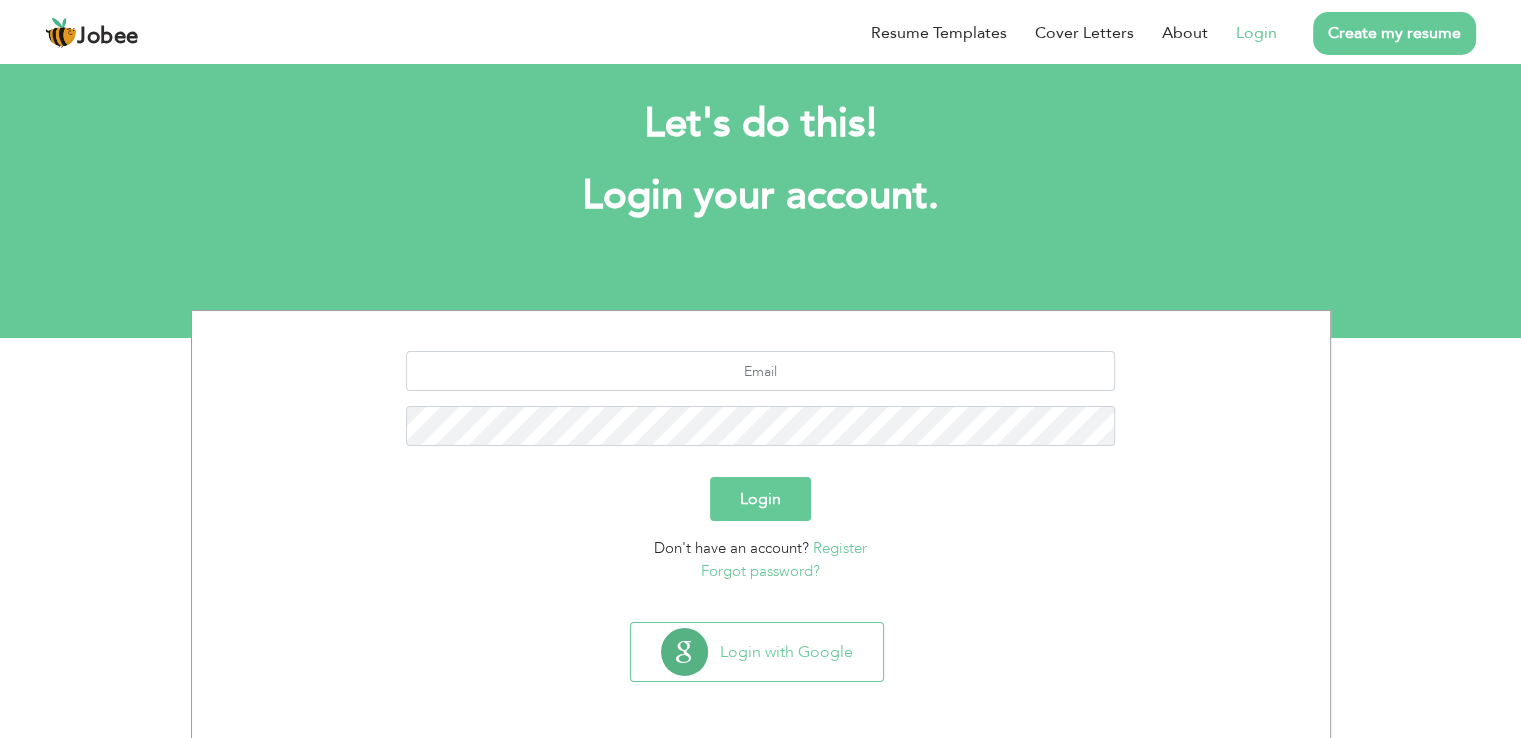 click on "Create my resume" at bounding box center [1394, 33] 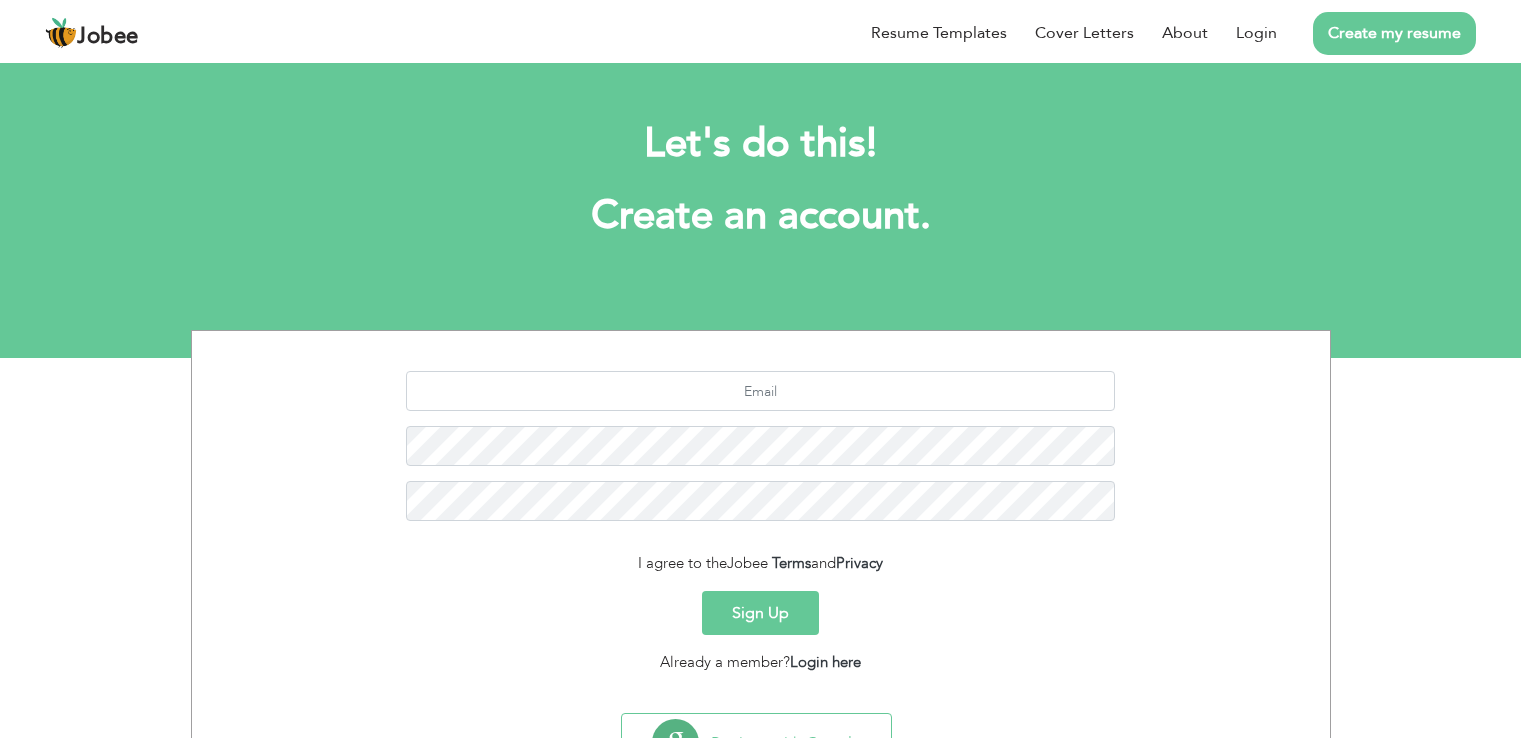 scroll, scrollTop: 0, scrollLeft: 0, axis: both 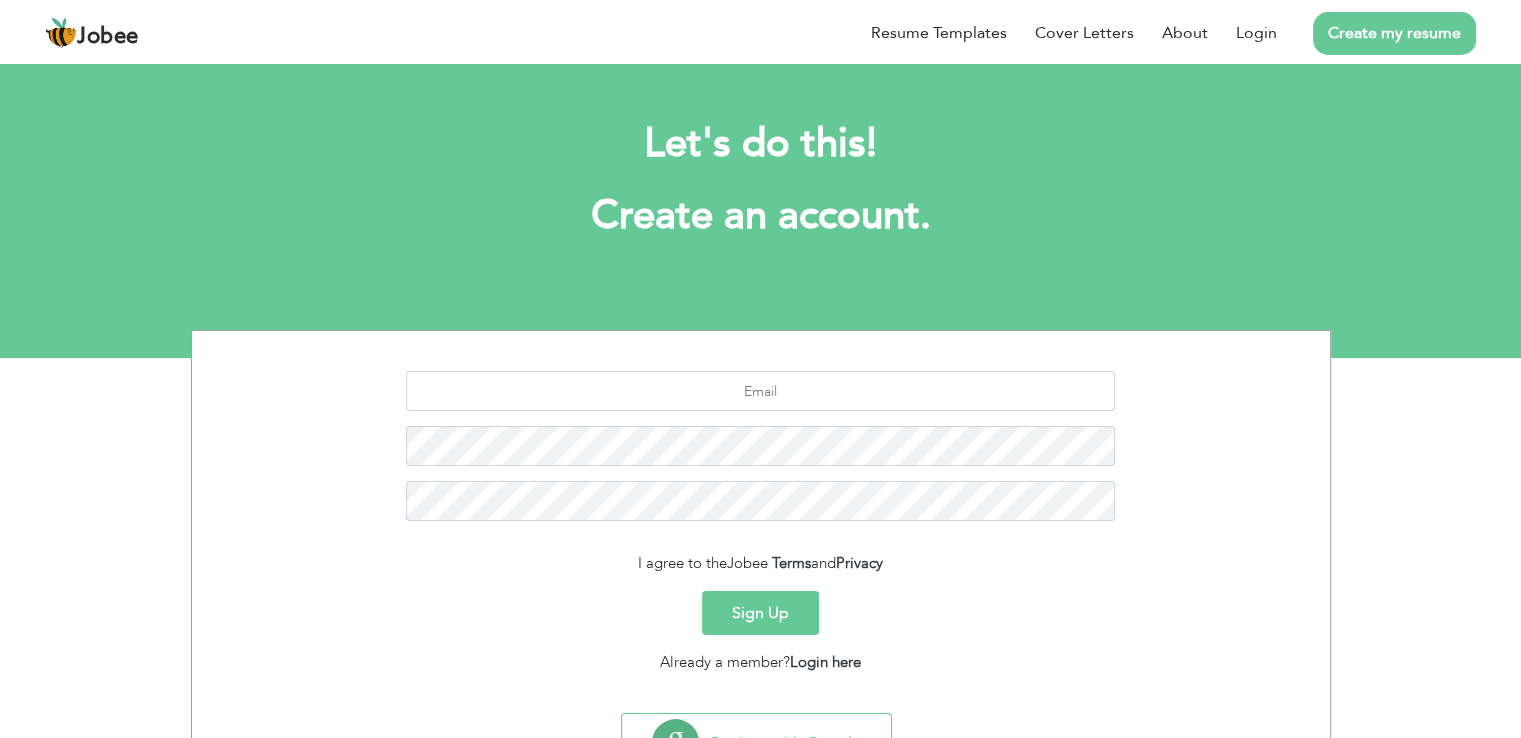 click on "Sign Up" at bounding box center (760, 613) 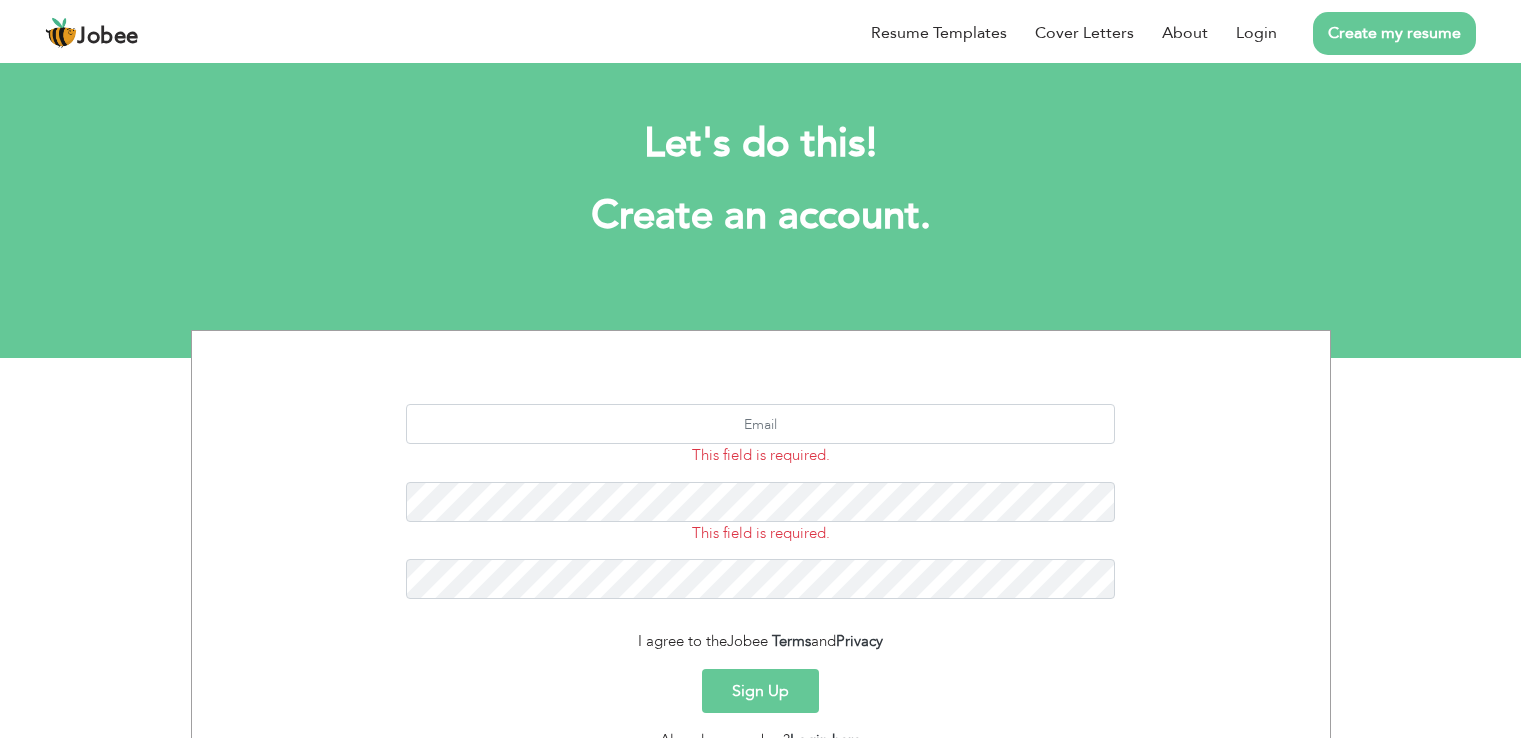 scroll, scrollTop: 0, scrollLeft: 0, axis: both 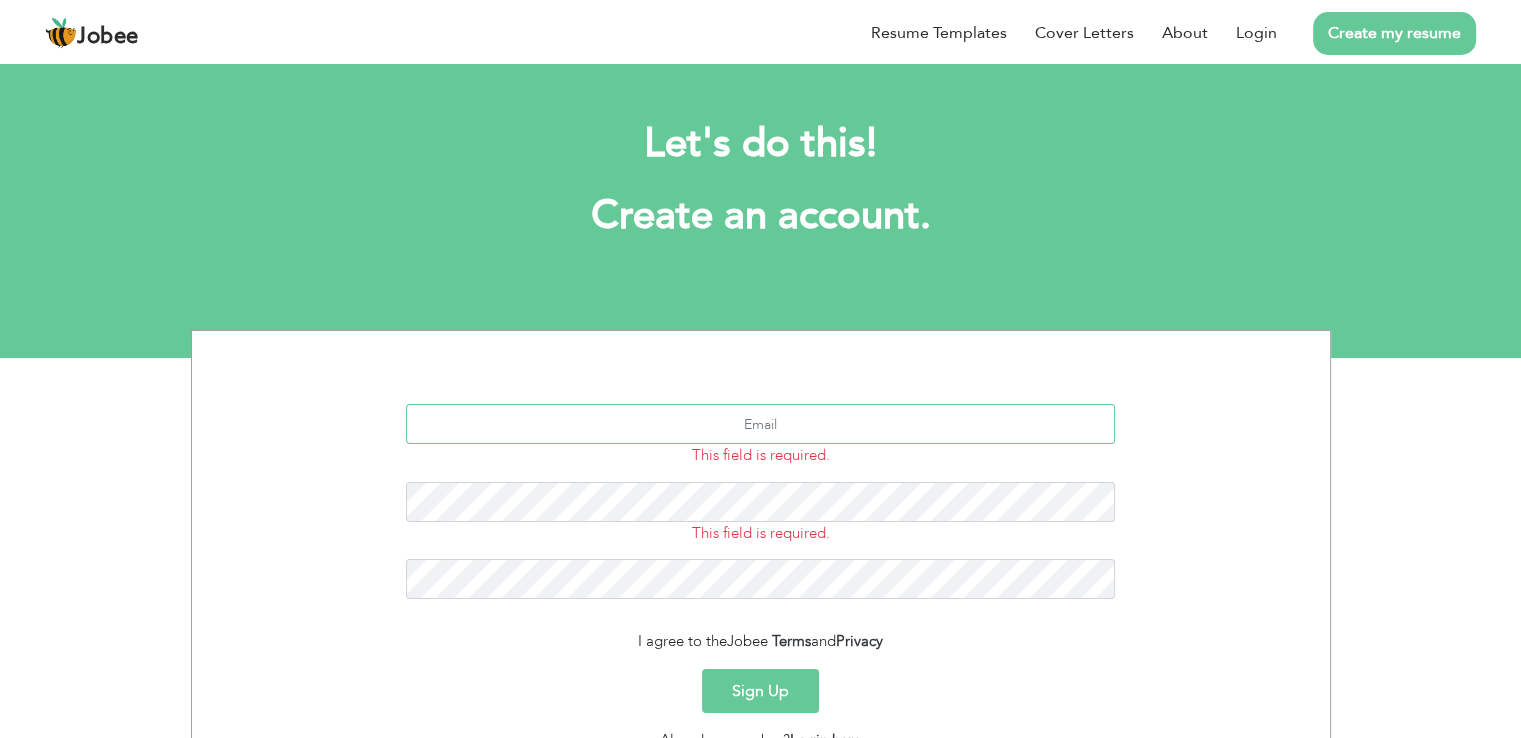 click at bounding box center [760, 424] 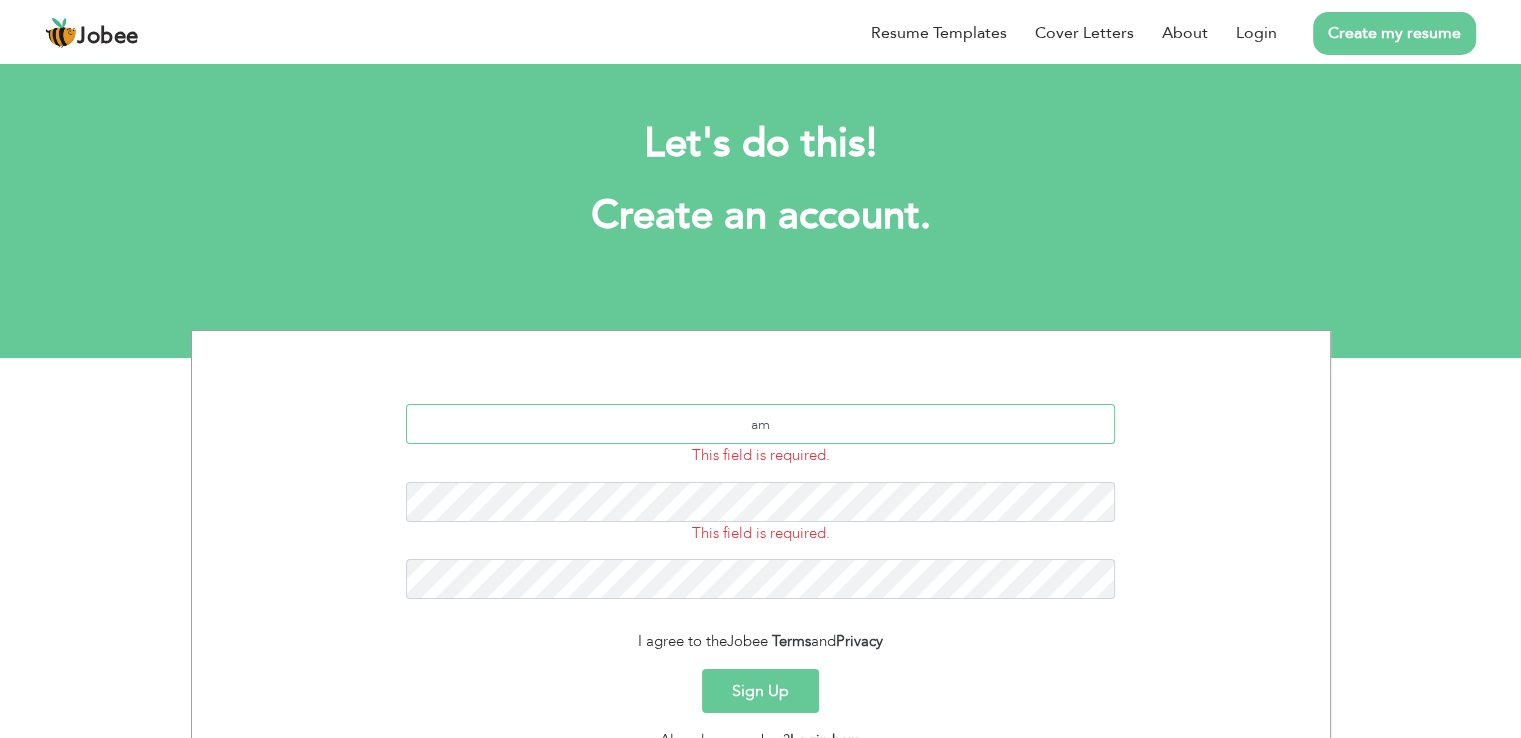 type on "a" 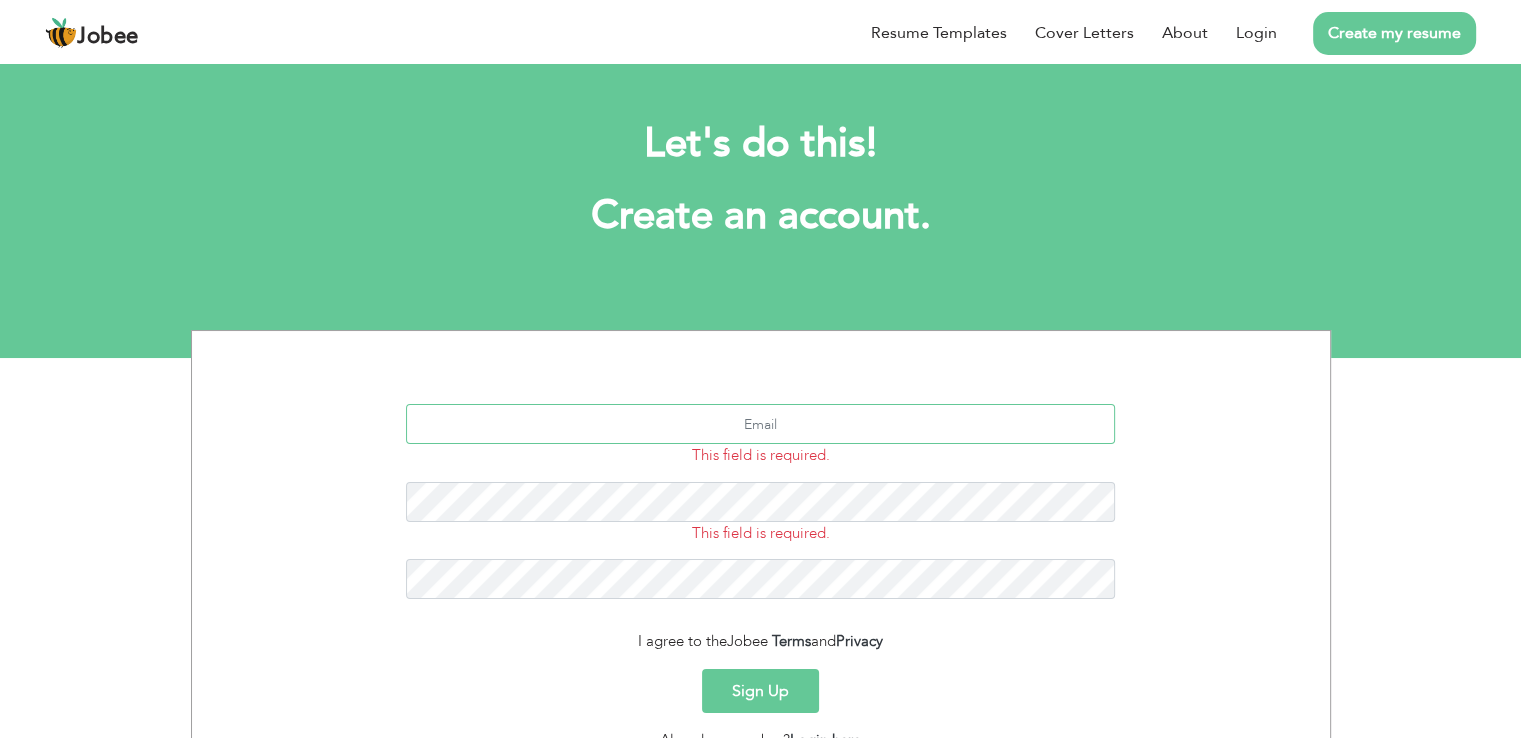 click at bounding box center (760, 424) 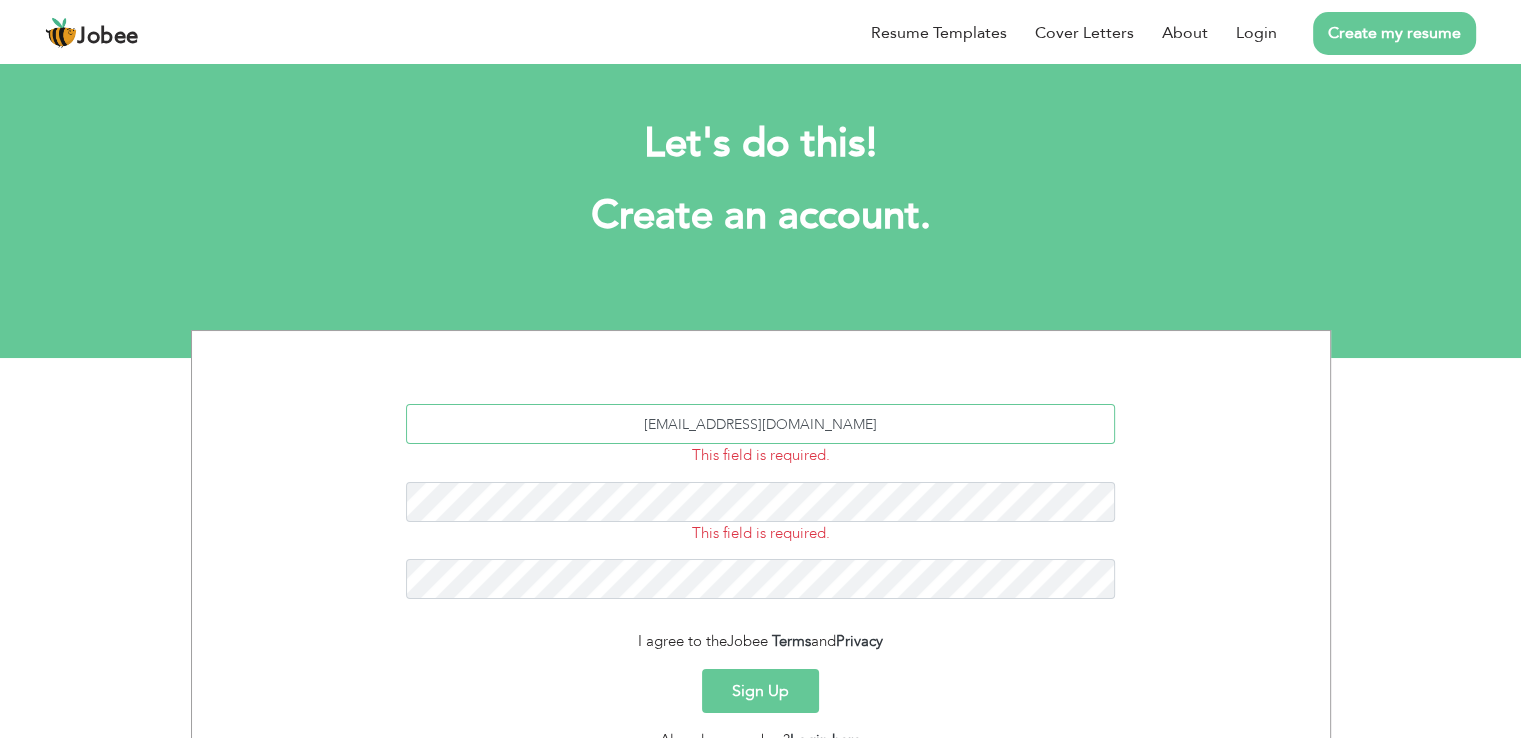 type on "[EMAIL_ADDRESS][DOMAIN_NAME]" 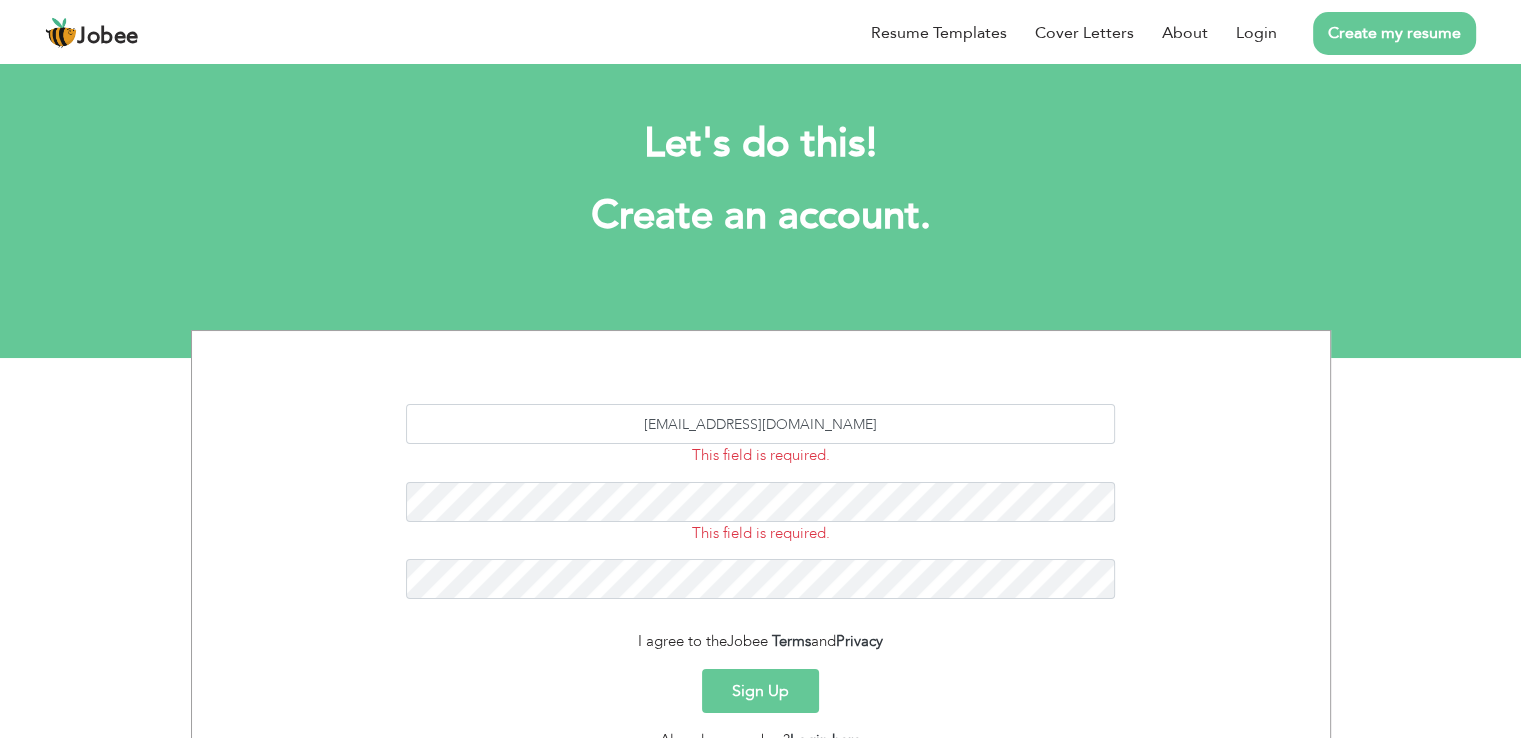 scroll, scrollTop: 1, scrollLeft: 0, axis: vertical 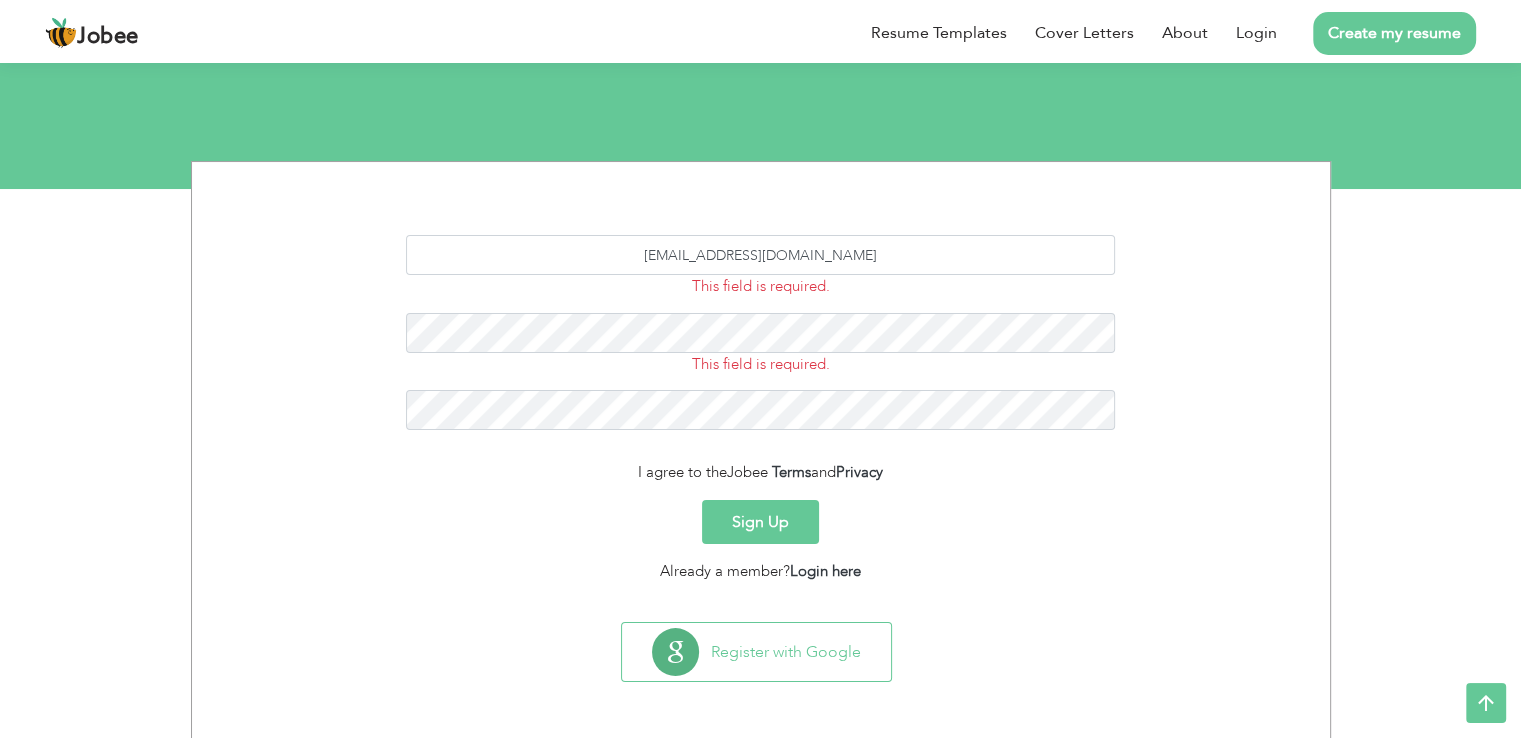 click on "Sign Up" at bounding box center [760, 522] 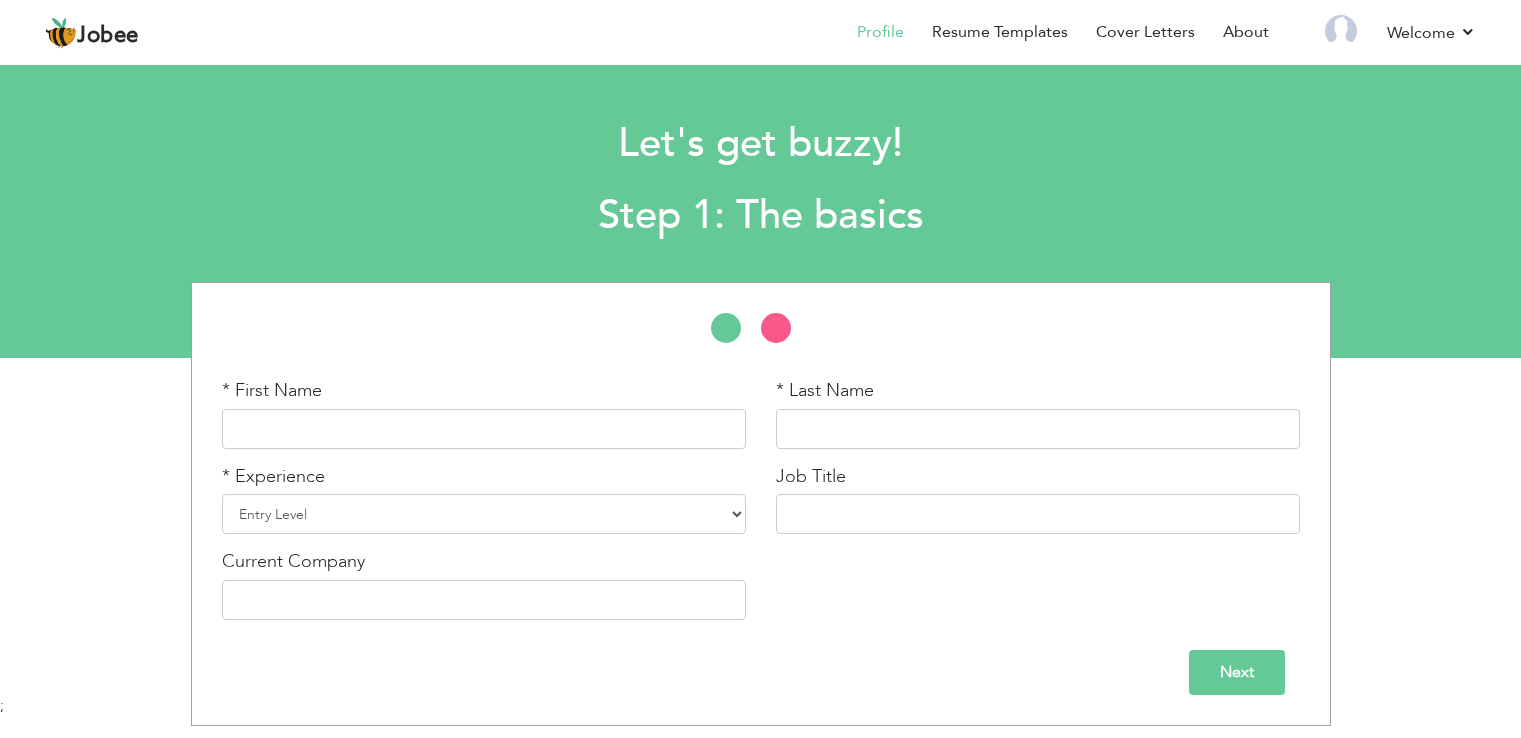 scroll, scrollTop: 0, scrollLeft: 0, axis: both 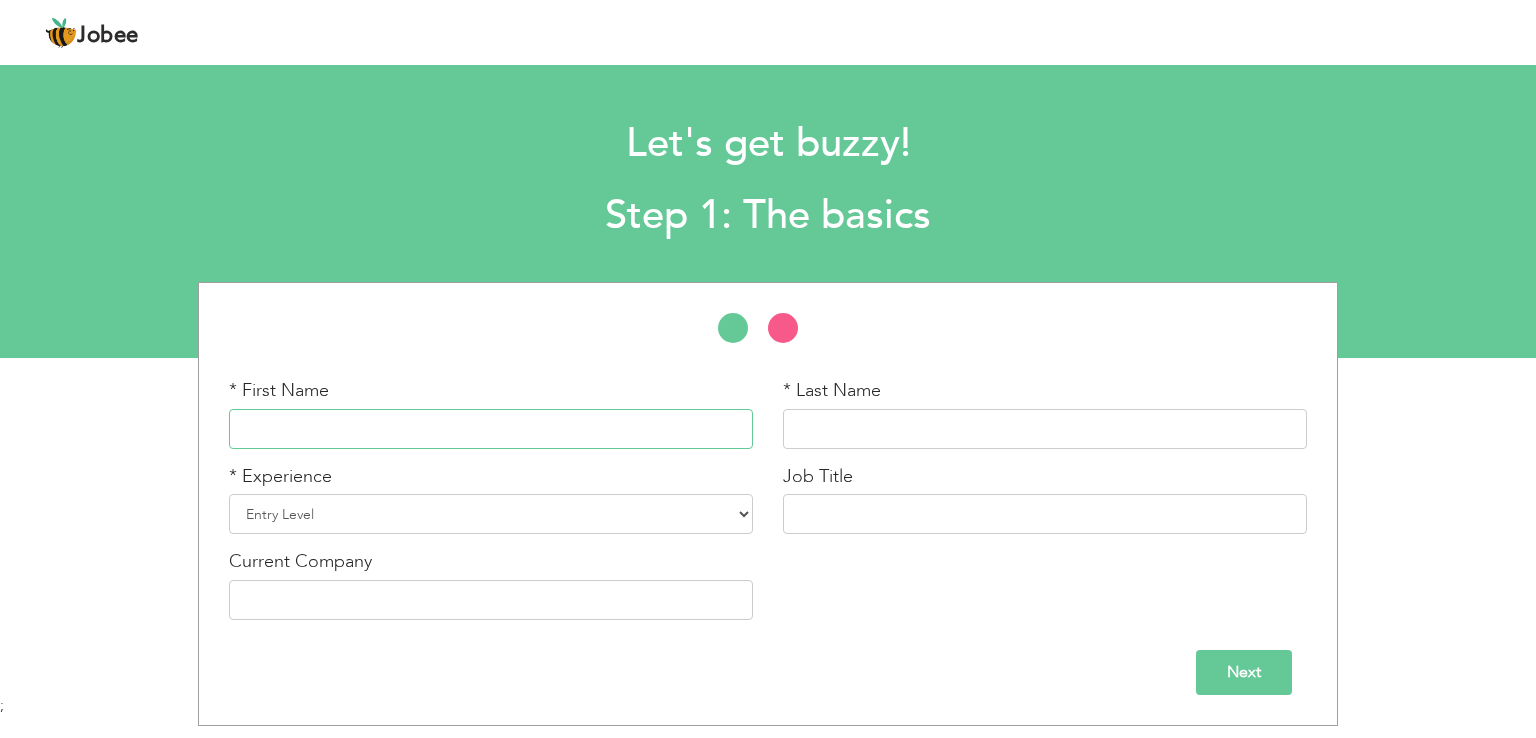 click at bounding box center [491, 429] 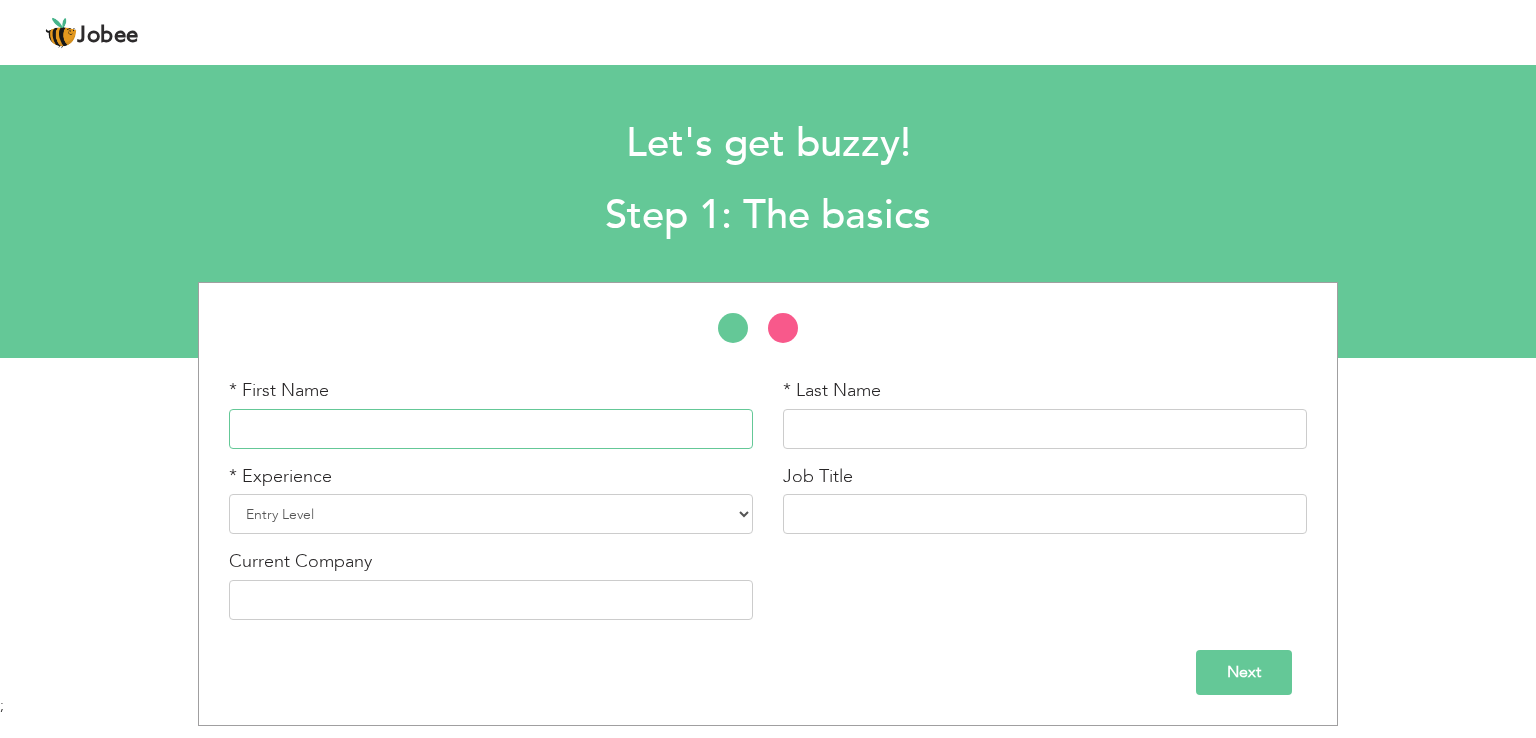 type on "AMBER" 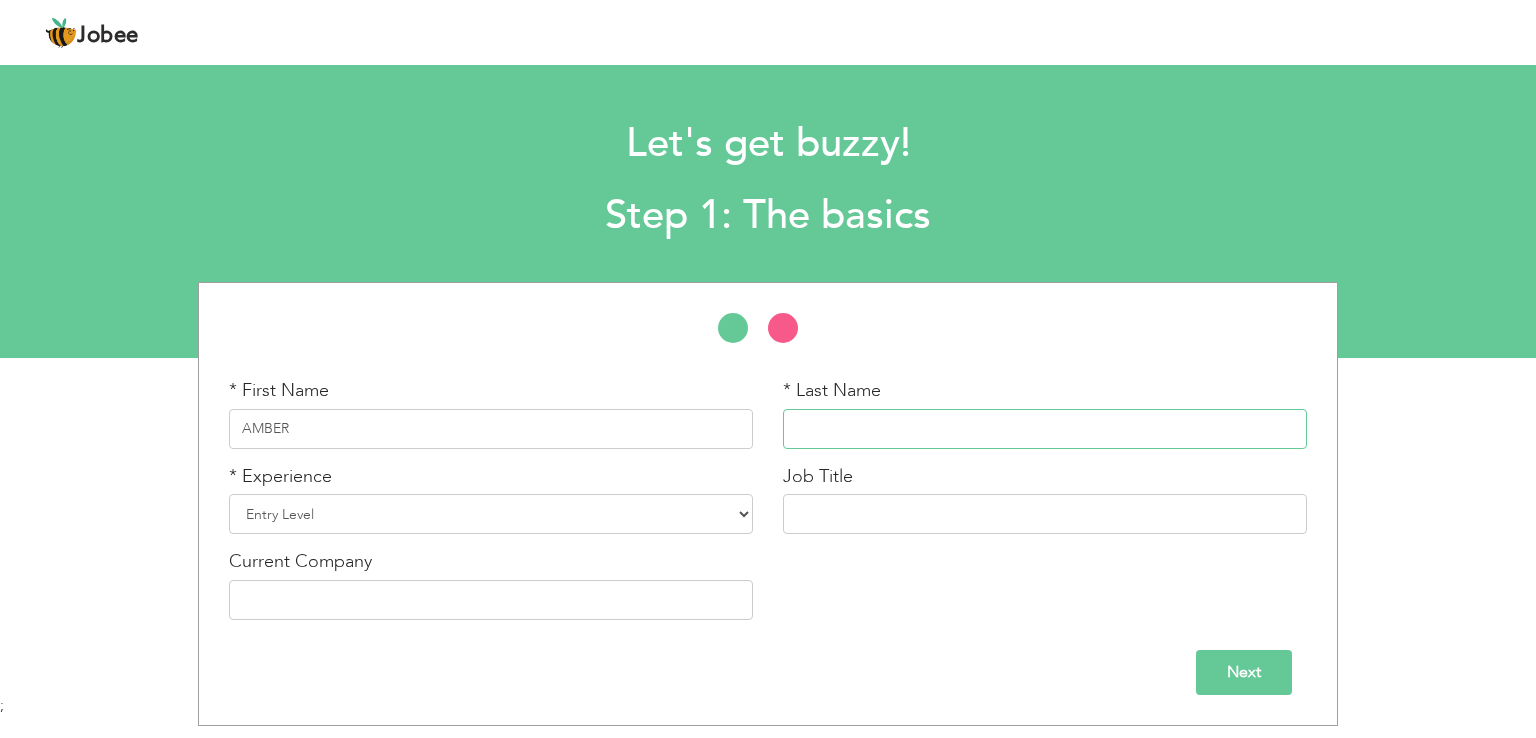 click at bounding box center [1045, 429] 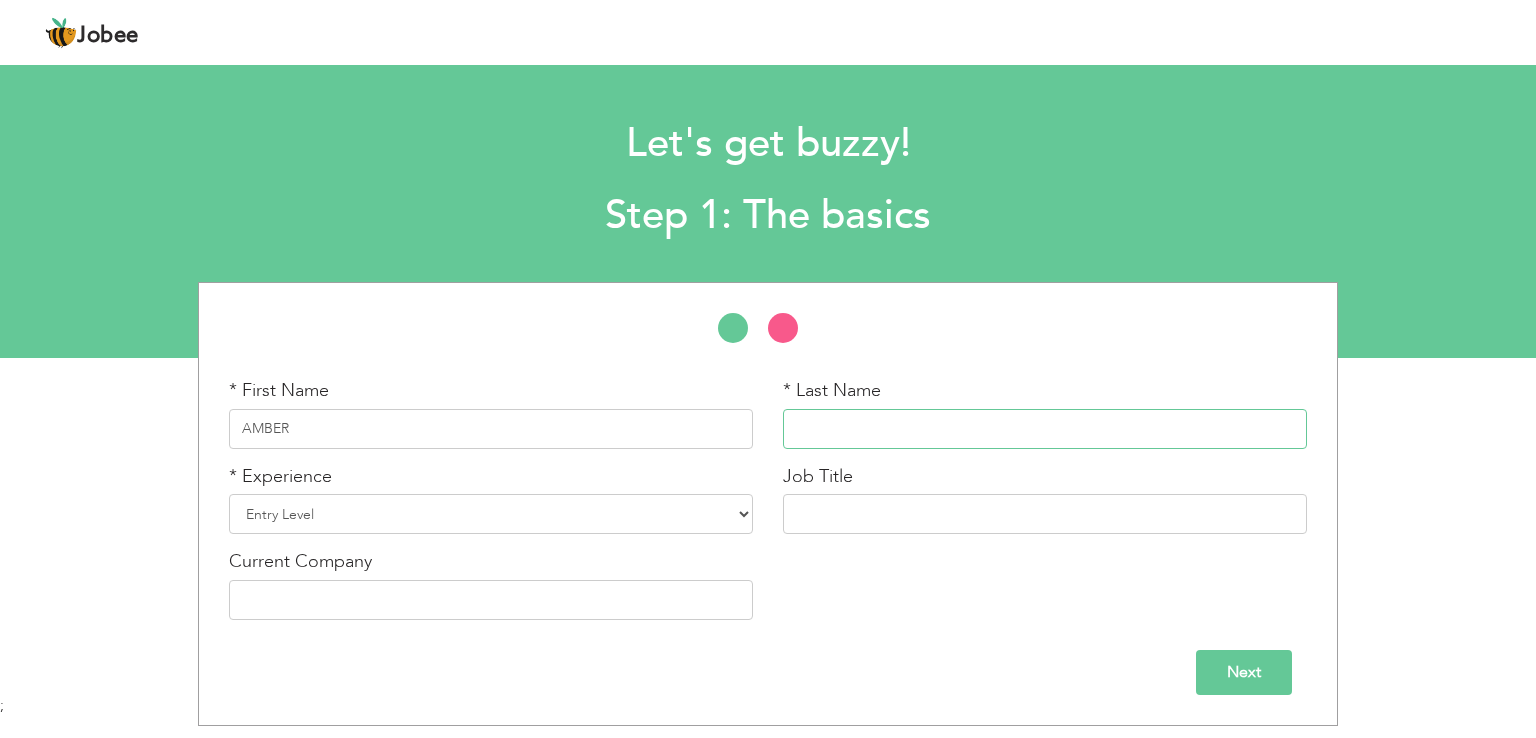 type on "TAHIR" 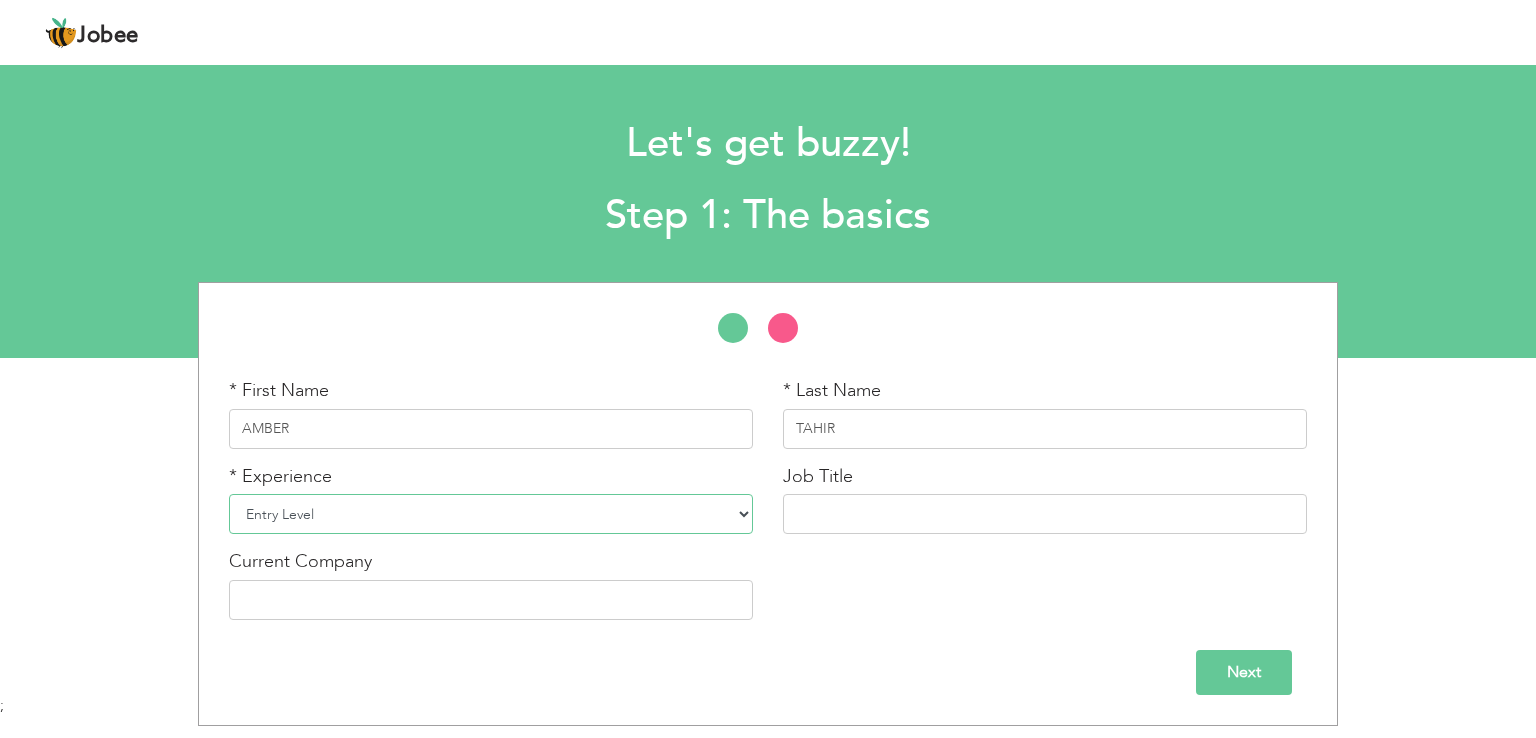 click on "Entry Level
Less than 1 Year
1 Year
2 Years
3 Years
4 Years
5 Years
6 Years
7 Years
8 Years
9 Years
10 Years
11 Years
12 Years
13 Years
14 Years
15 Years
16 Years
17 Years
18 Years
19 Years
20 Years
21 Years
22 Years
23 Years
24 Years
25 Years
26 Years
27 Years
28 Years
29 Years
30 Years
31 Years
32 Years
33 Years
34 Years
35 Years
More than 35 Years" at bounding box center [491, 514] 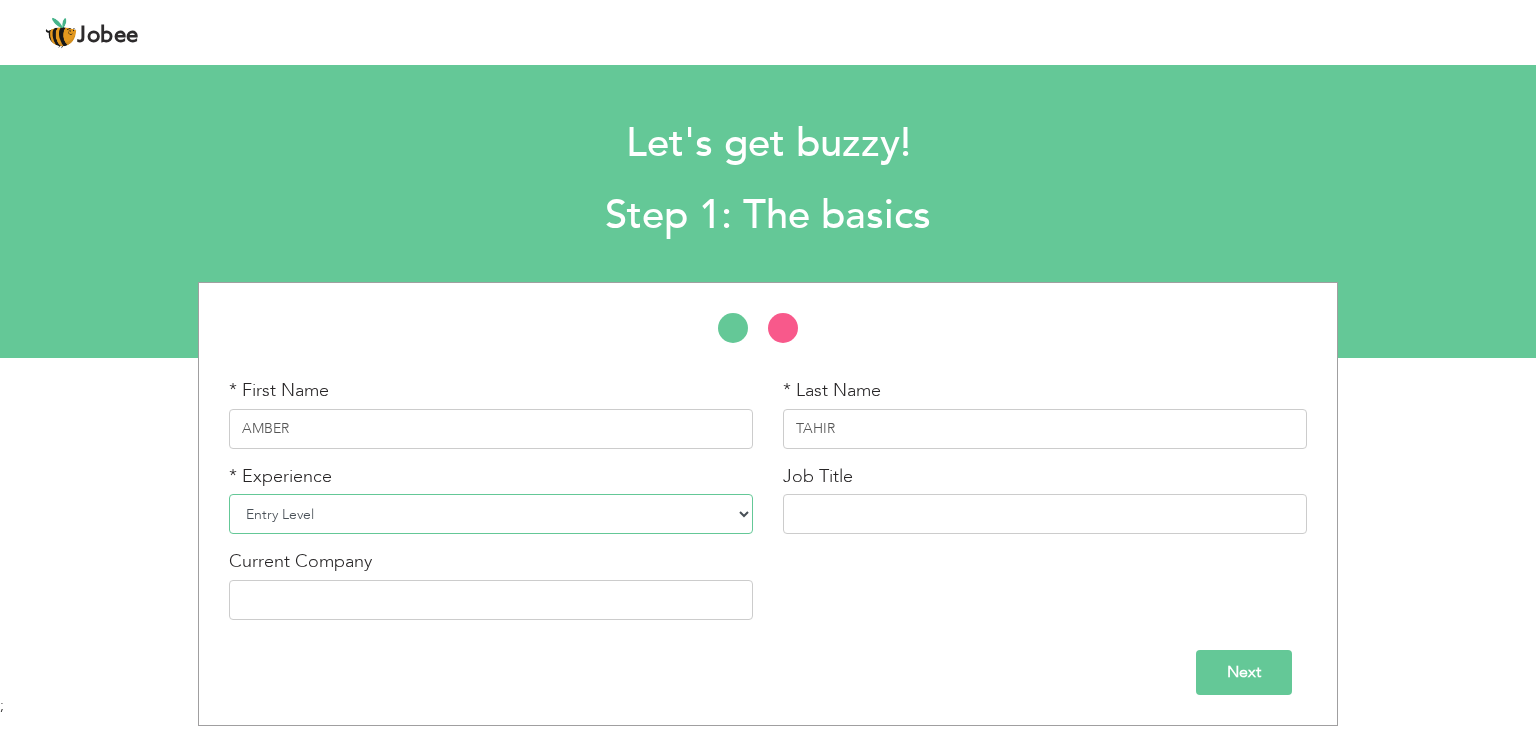 select on "3" 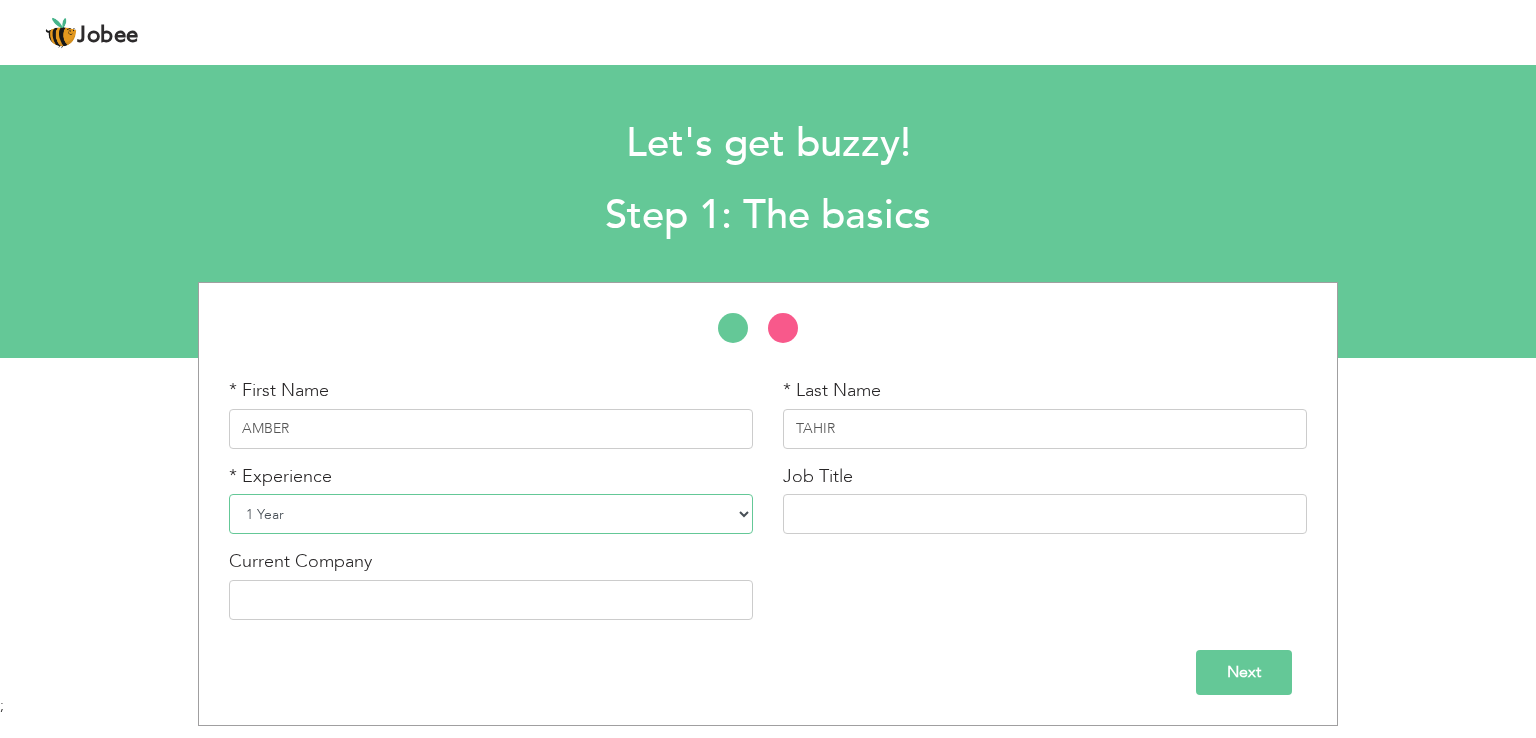 click on "Entry Level
Less than 1 Year
1 Year
2 Years
3 Years
4 Years
5 Years
6 Years
7 Years
8 Years
9 Years
10 Years
11 Years
12 Years
13 Years
14 Years
15 Years
16 Years
17 Years
18 Years
19 Years
20 Years
21 Years
22 Years
23 Years
24 Years
25 Years
26 Years
27 Years
28 Years
29 Years
30 Years
31 Years
32 Years
33 Years
34 Years
35 Years
More than 35 Years" at bounding box center [491, 514] 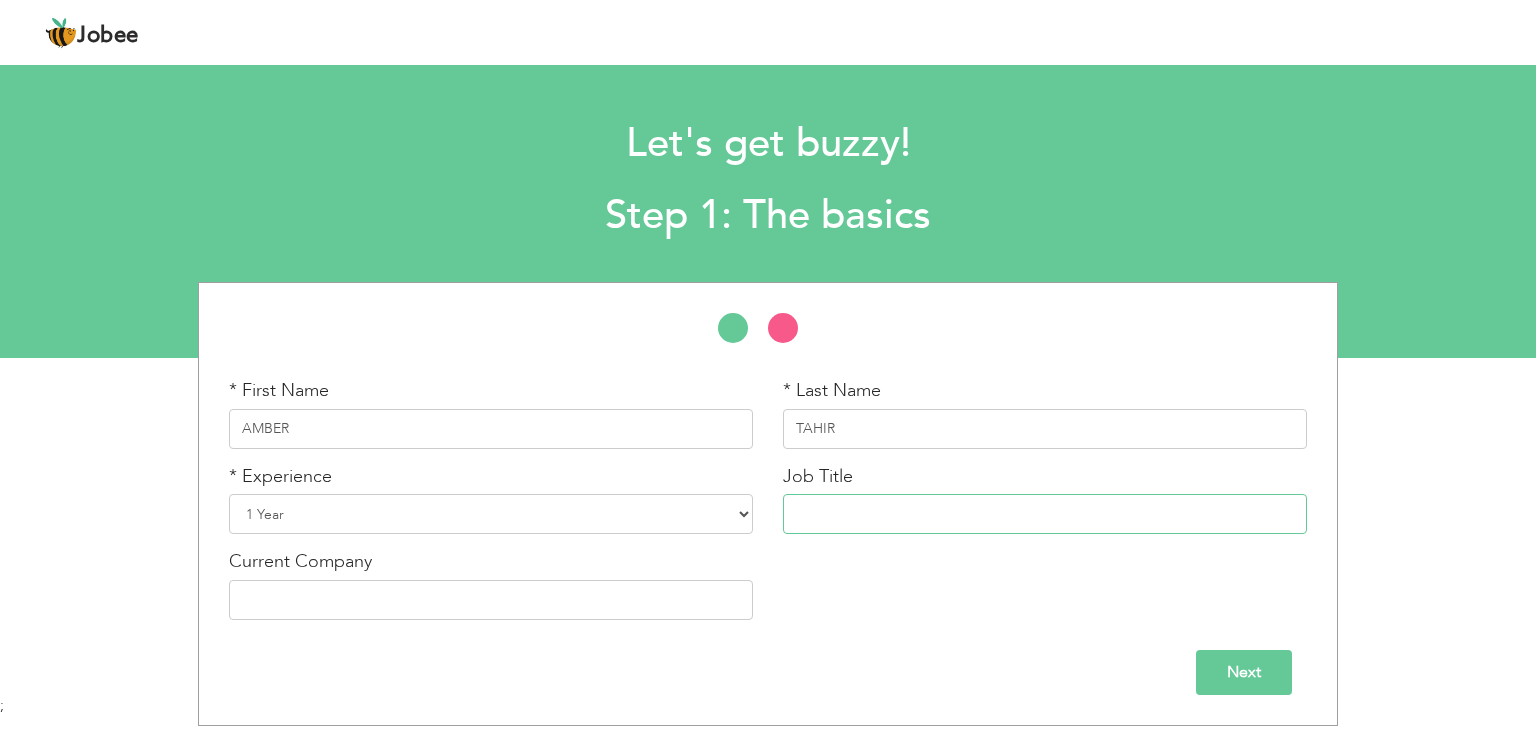 click at bounding box center [1045, 514] 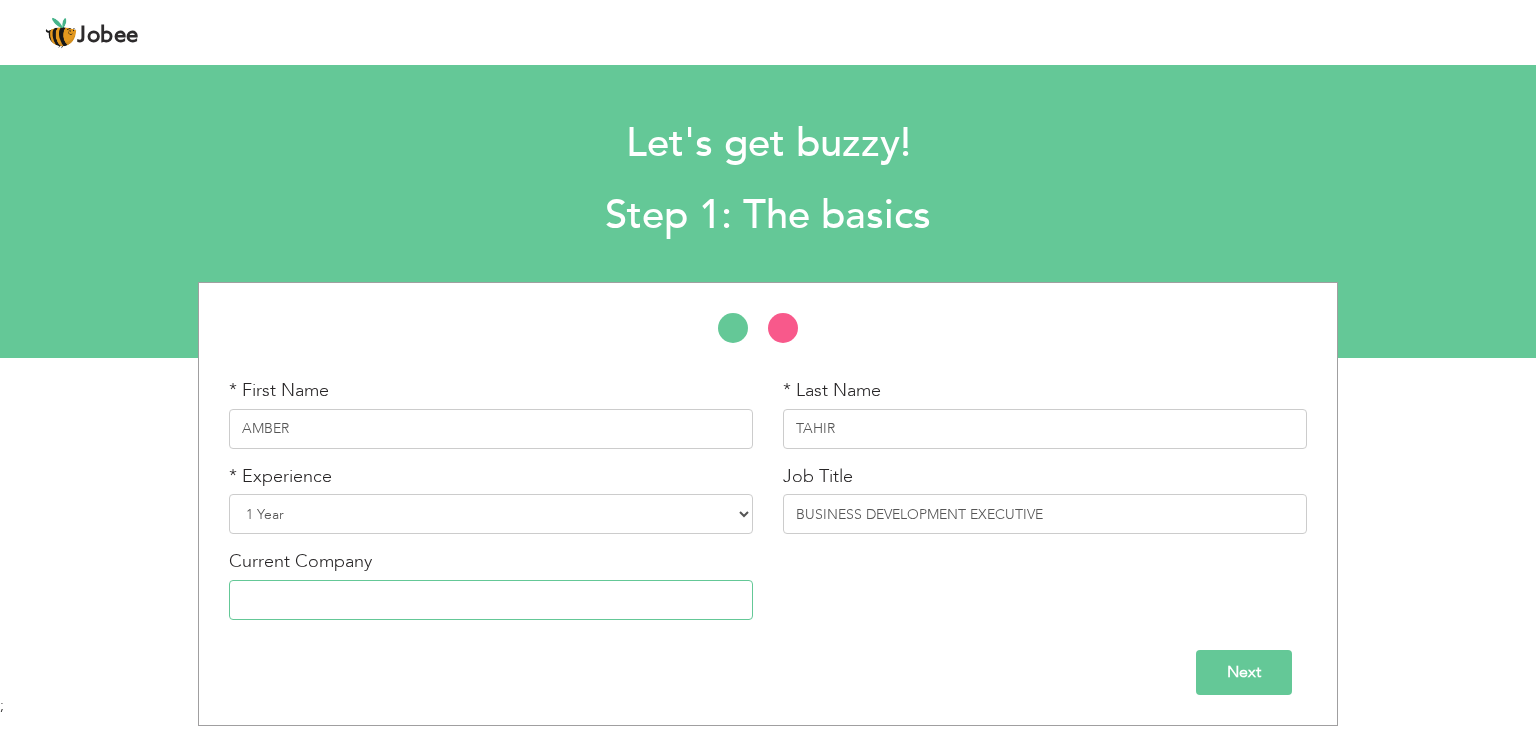 click at bounding box center (491, 600) 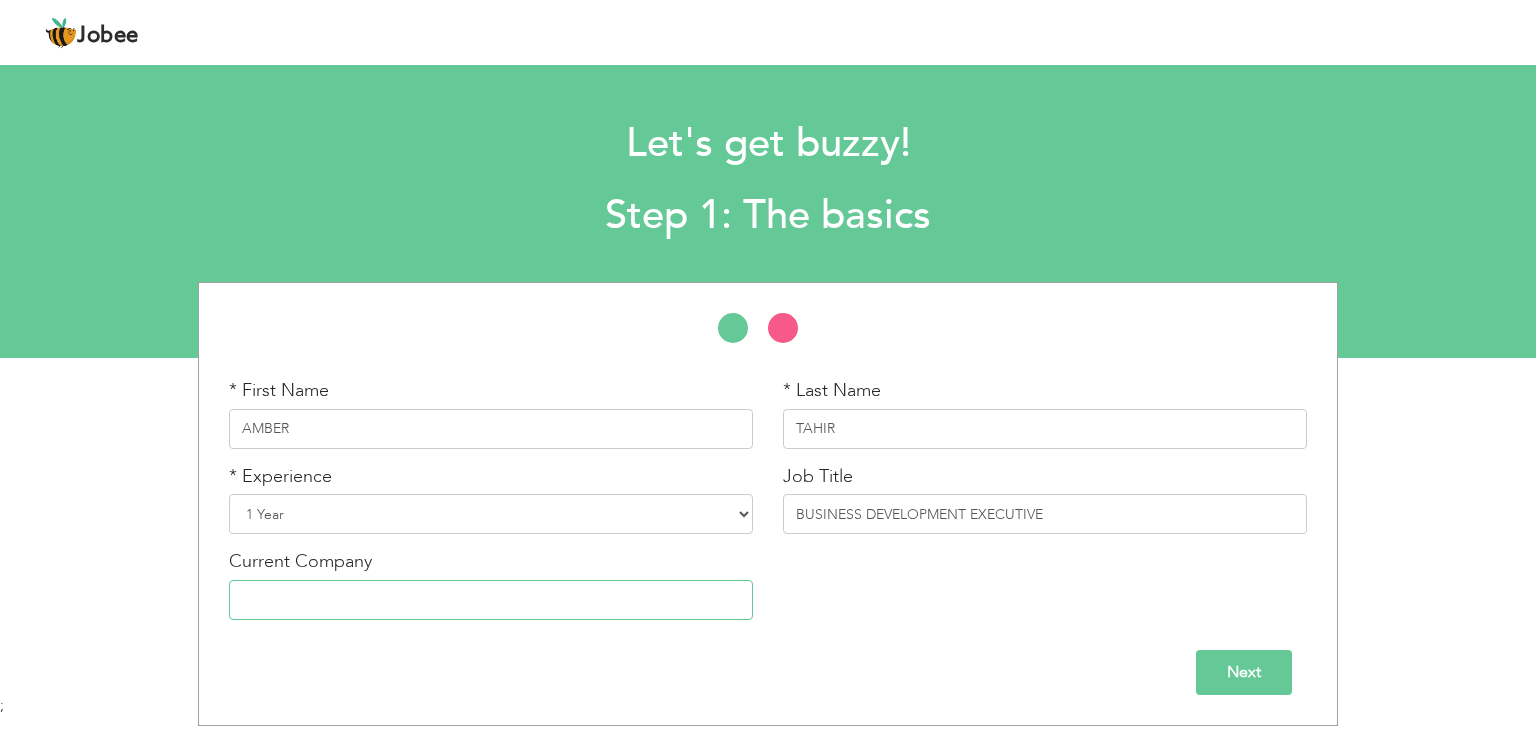 type on "[DOMAIN_NAME]" 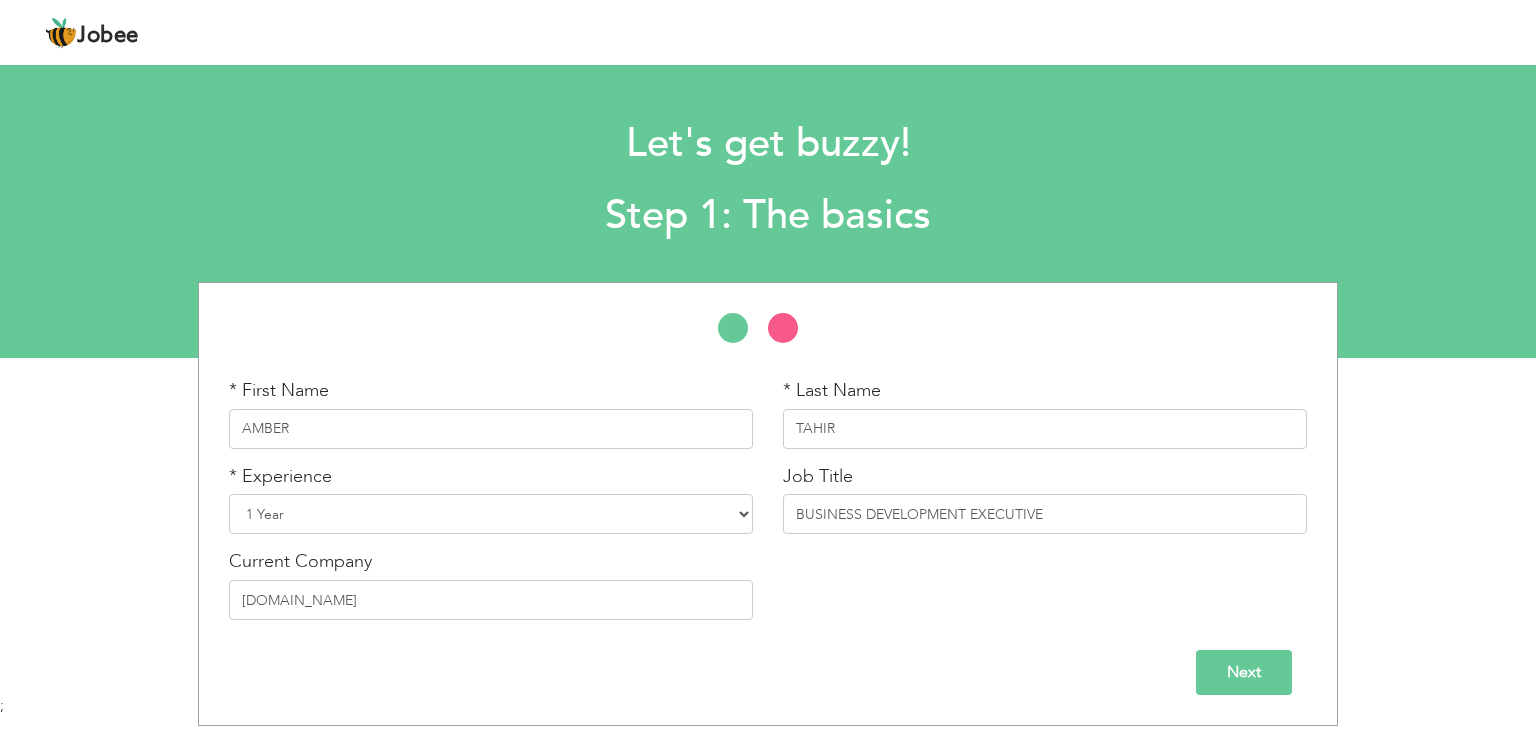 click on "Next" at bounding box center (1244, 672) 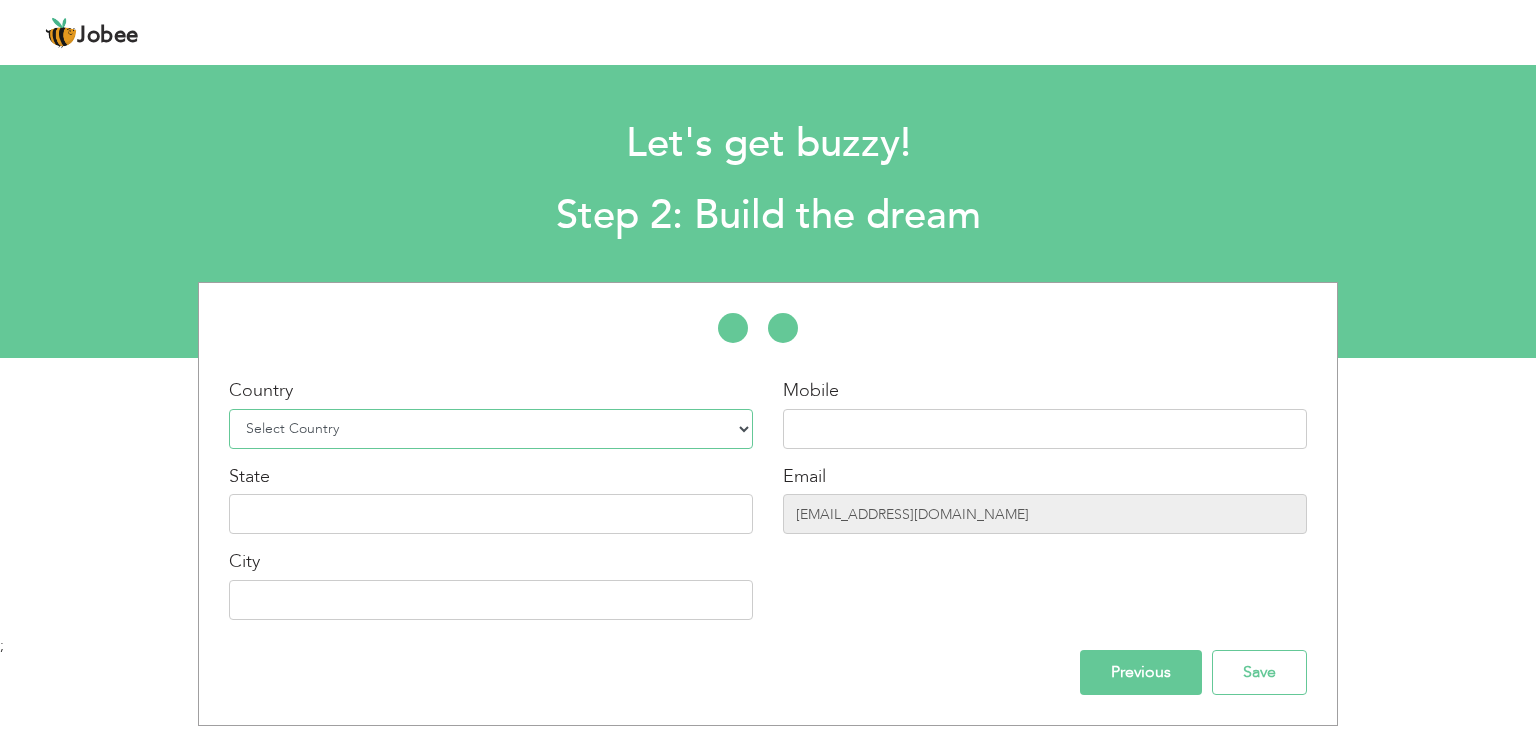 click on "Select Country
Afghanistan
Albania
Algeria
American Samoa
Andorra
Angola
Anguilla
Antarctica
Antigua and Barbuda
Argentina
Armenia
Aruba
Australia
Austria
Azerbaijan
Bahamas
Bahrain
Bangladesh
Barbados
Belarus
Belgium
Belize
Benin
Bermuda
Bhutan
Bolivia
Bosnia-Herzegovina
Botswana
Bouvet Island
Brazil
British Indian Ocean Territory
Brunei Darussalam
Bulgaria
Burkina Faso
Burundi
Cambodia
Cameroon
Canada
Cape Verde
Cayman Islands
Central African Republic
Chad
Chile
China
Christmas Island
Cocos (Keeling) Islands
Colombia
Comoros
Congo
Congo, Dem. Republic
Cook Islands
Costa Rica
Croatia
Cuba
Cyprus
Czech Rep
Denmark
Djibouti
Dominica
Dominican Republic
Ecuador
Egypt
El Salvador
Equatorial Guinea
Eritrea
Estonia
Ethiopia
European Union
Falkland Islands (Malvinas)
Faroe Islands
Fiji
Finland
France
French Guiana
French Southern Territories
Gabon
Gambia
Georgia" at bounding box center (491, 429) 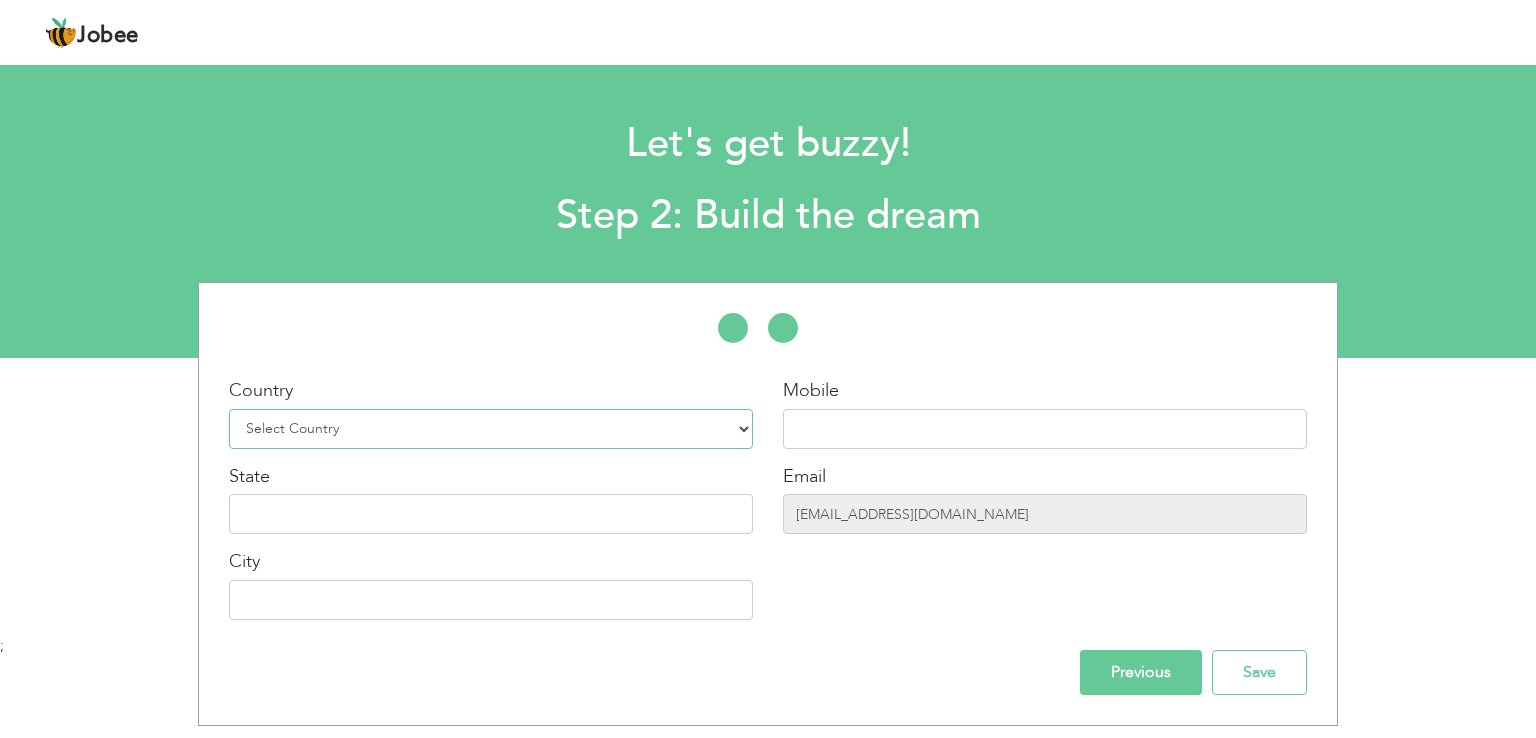 select on "166" 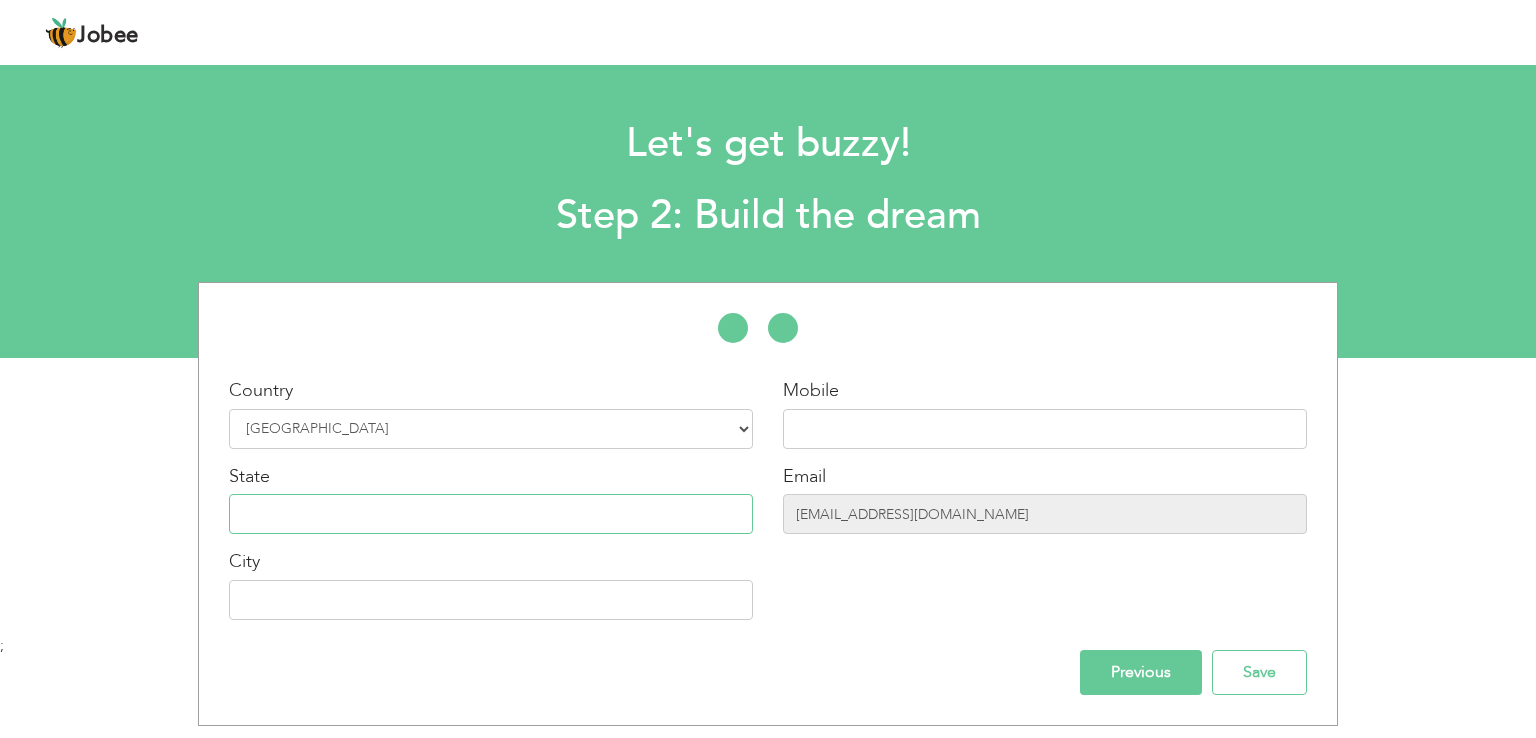 click at bounding box center [491, 514] 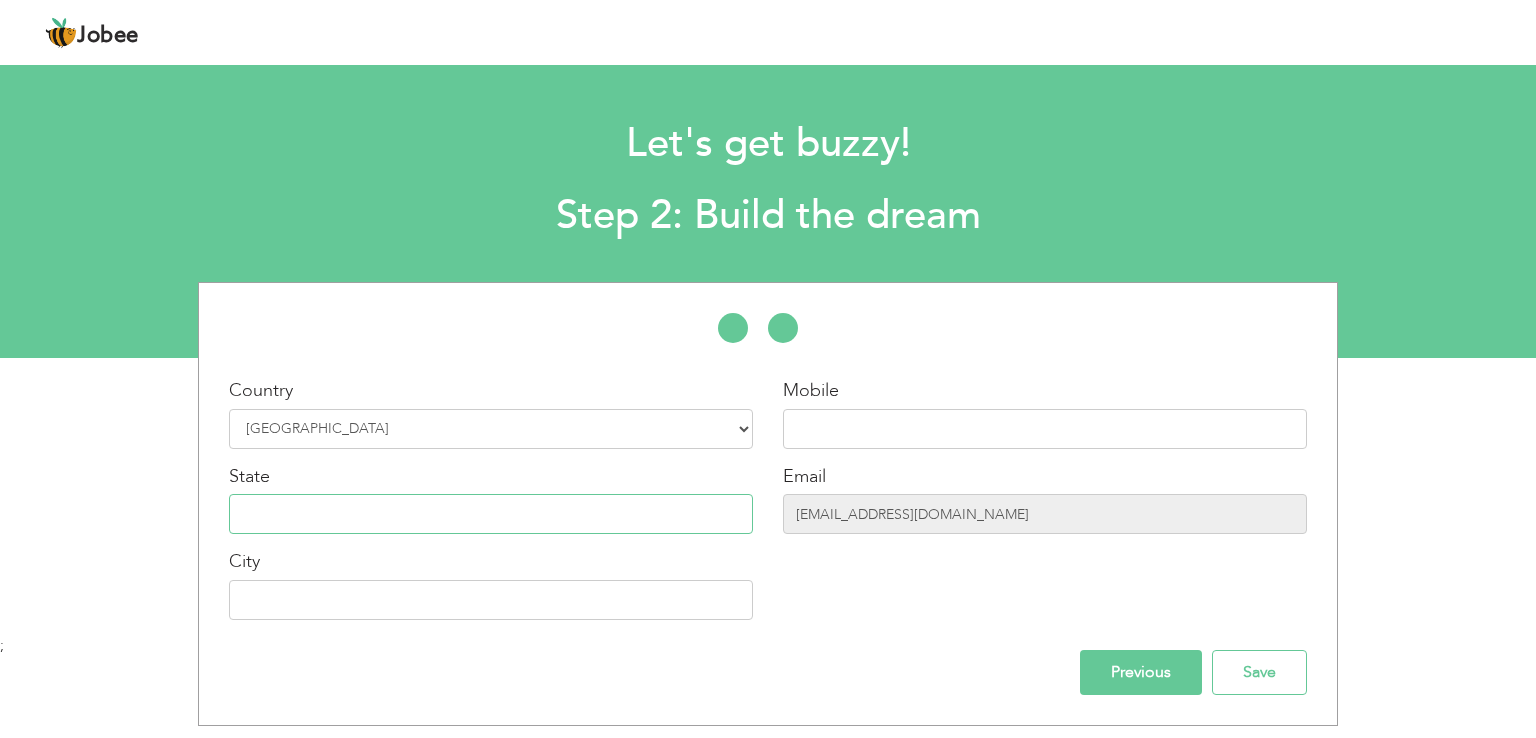type on "Punjab" 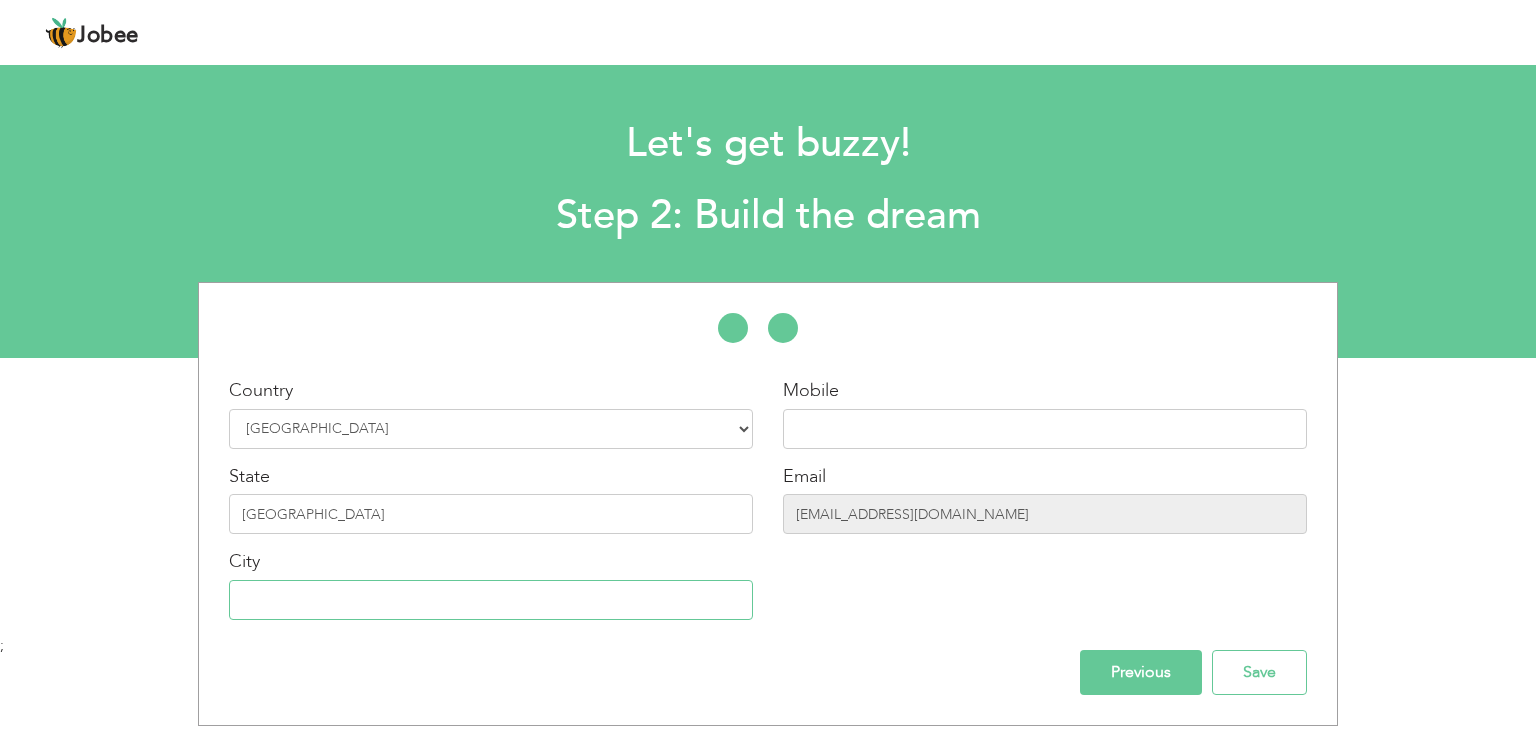 click at bounding box center (491, 600) 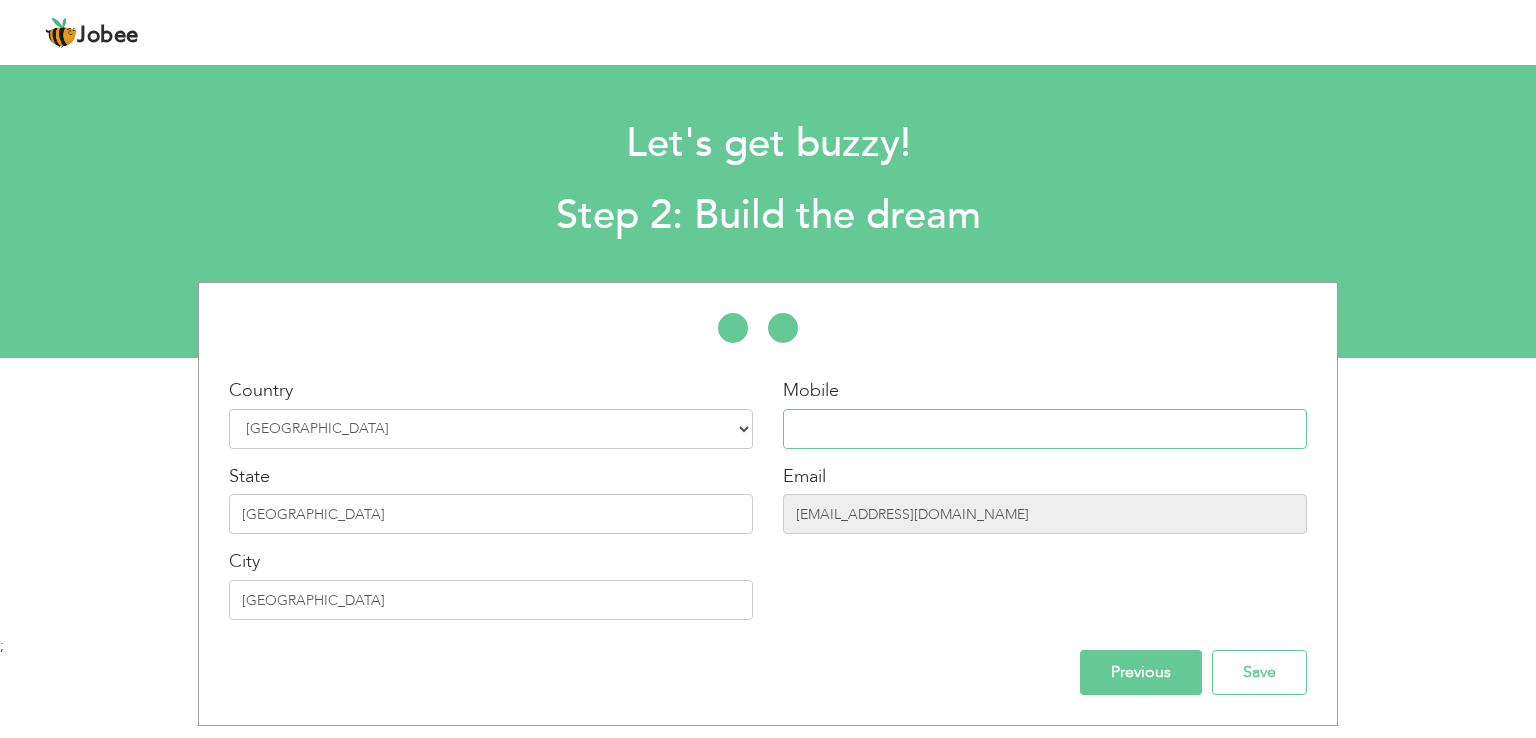 click at bounding box center (1045, 429) 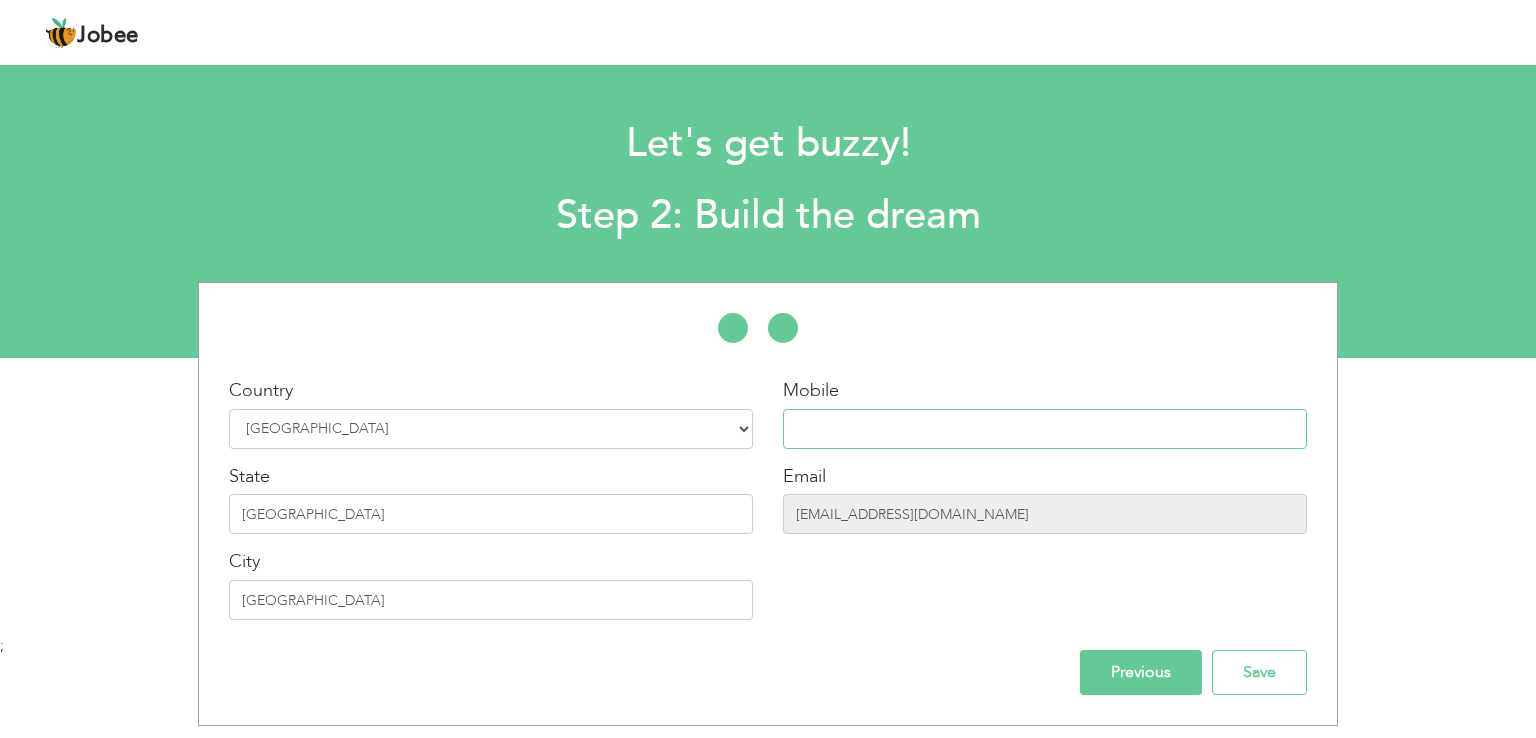 click at bounding box center [1045, 429] 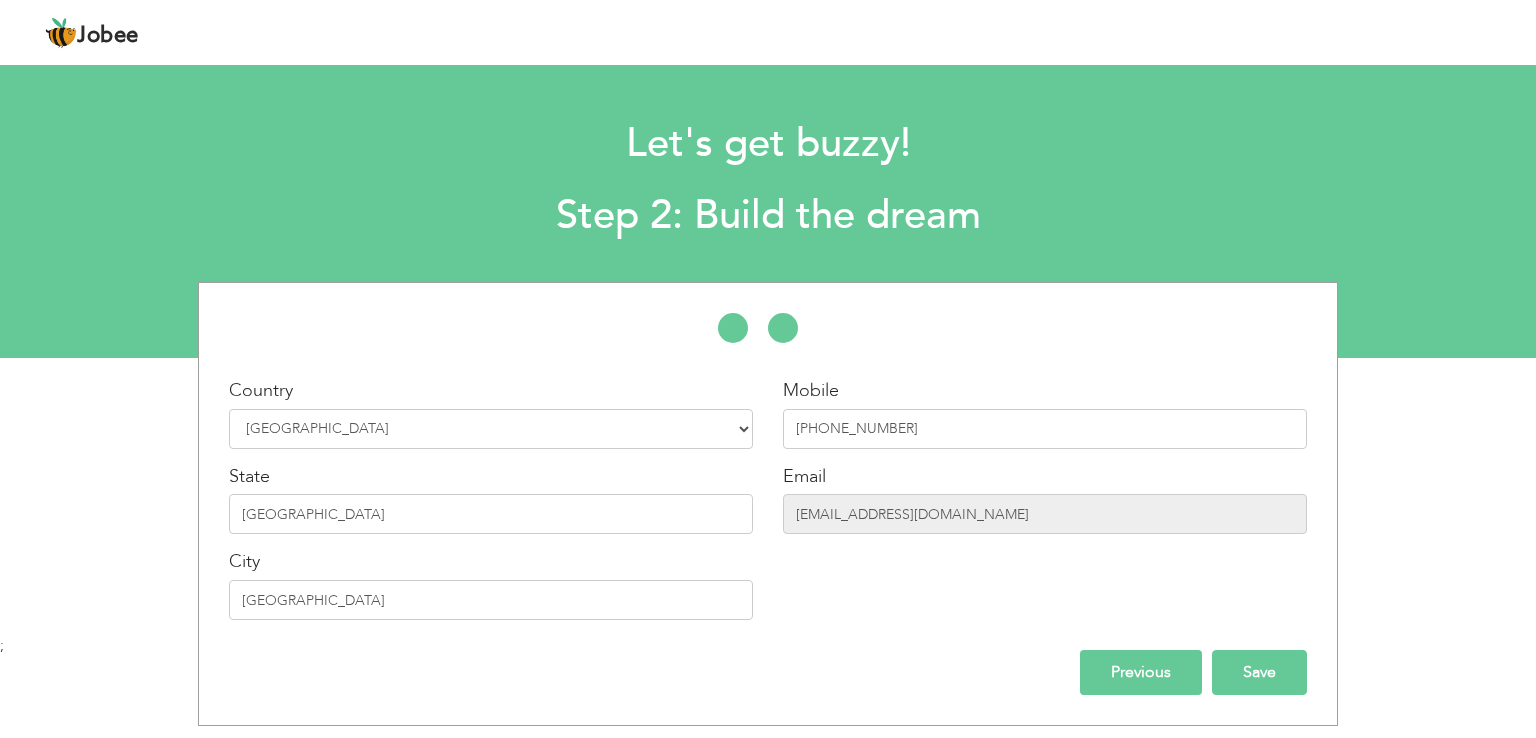 click on "Save" at bounding box center [1259, 672] 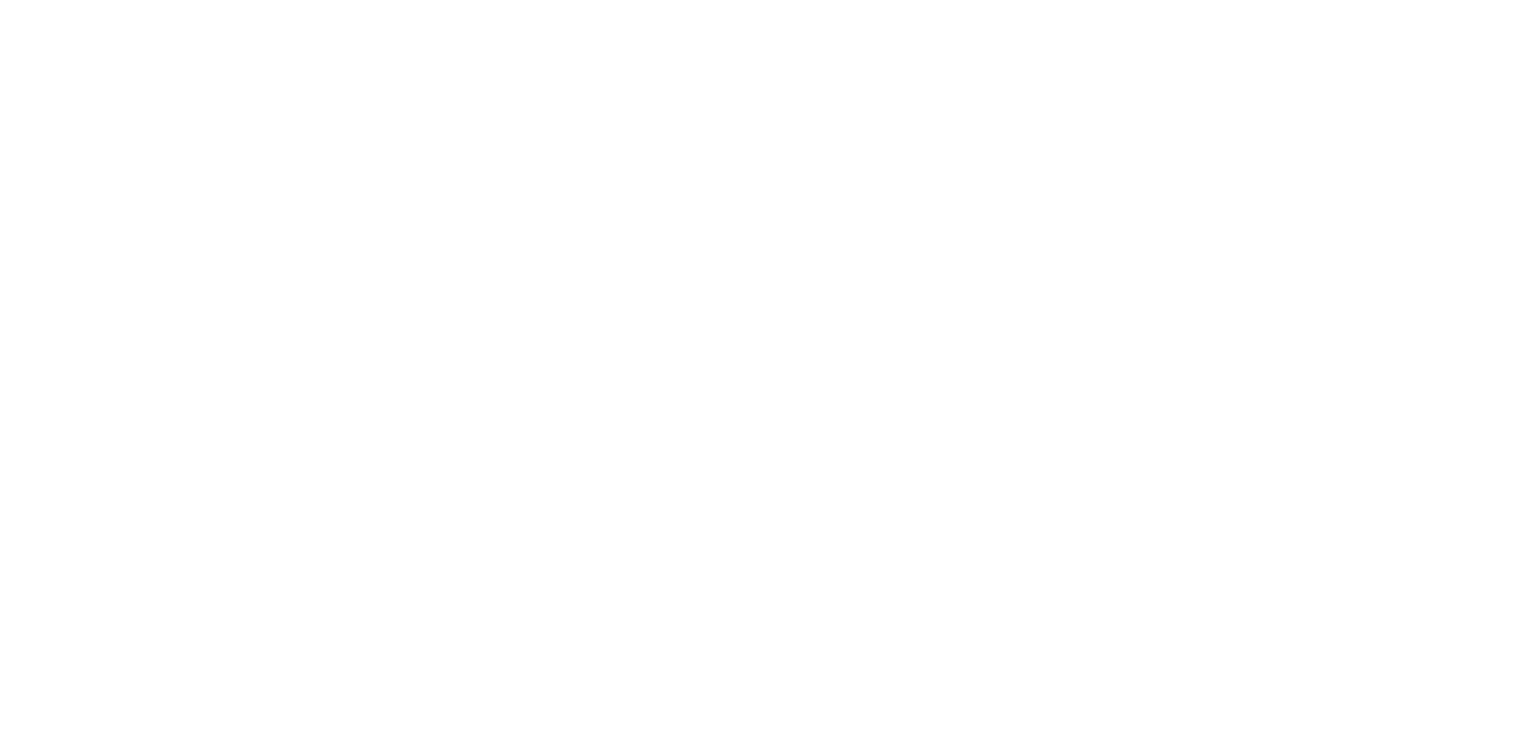scroll, scrollTop: 0, scrollLeft: 0, axis: both 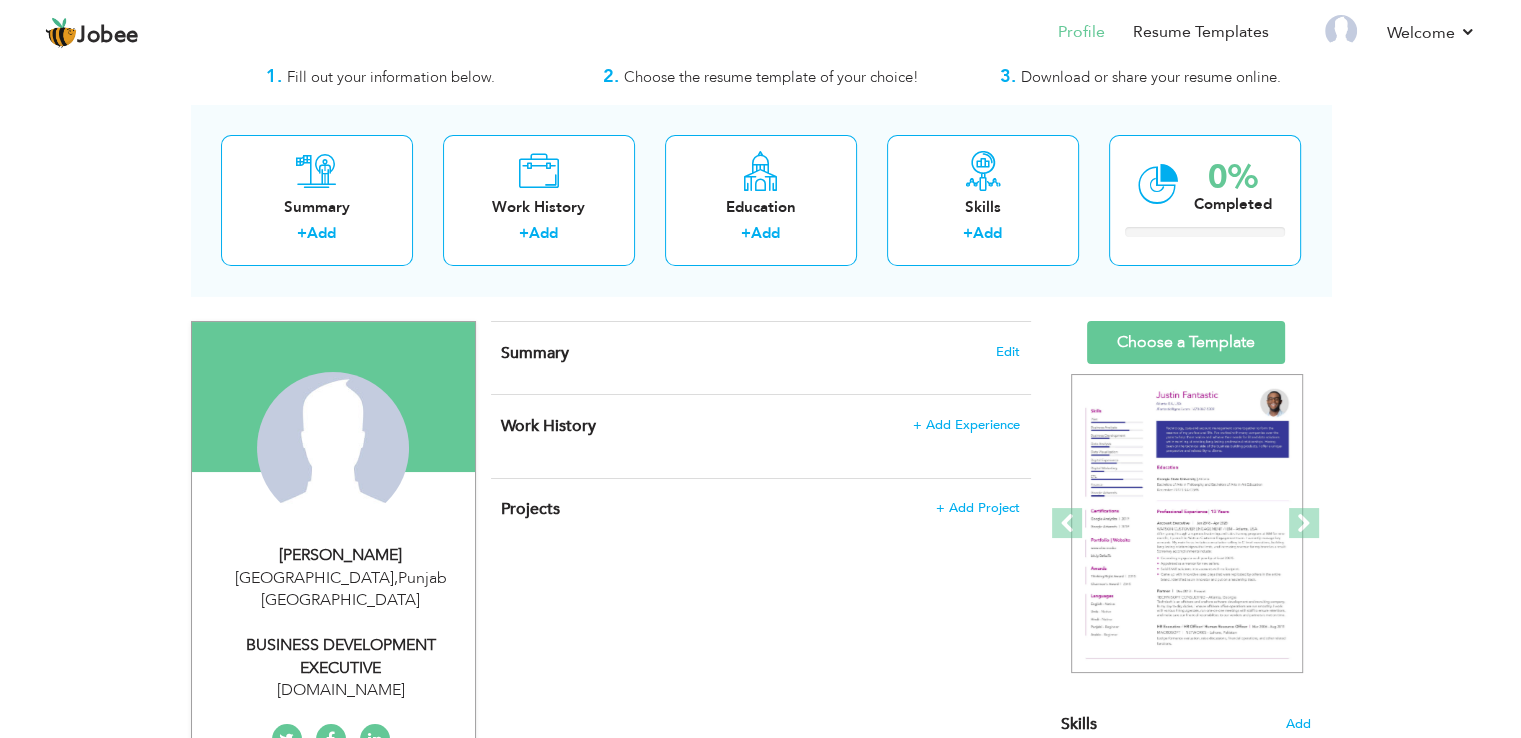 click on "Summary
Edit" at bounding box center (761, 358) 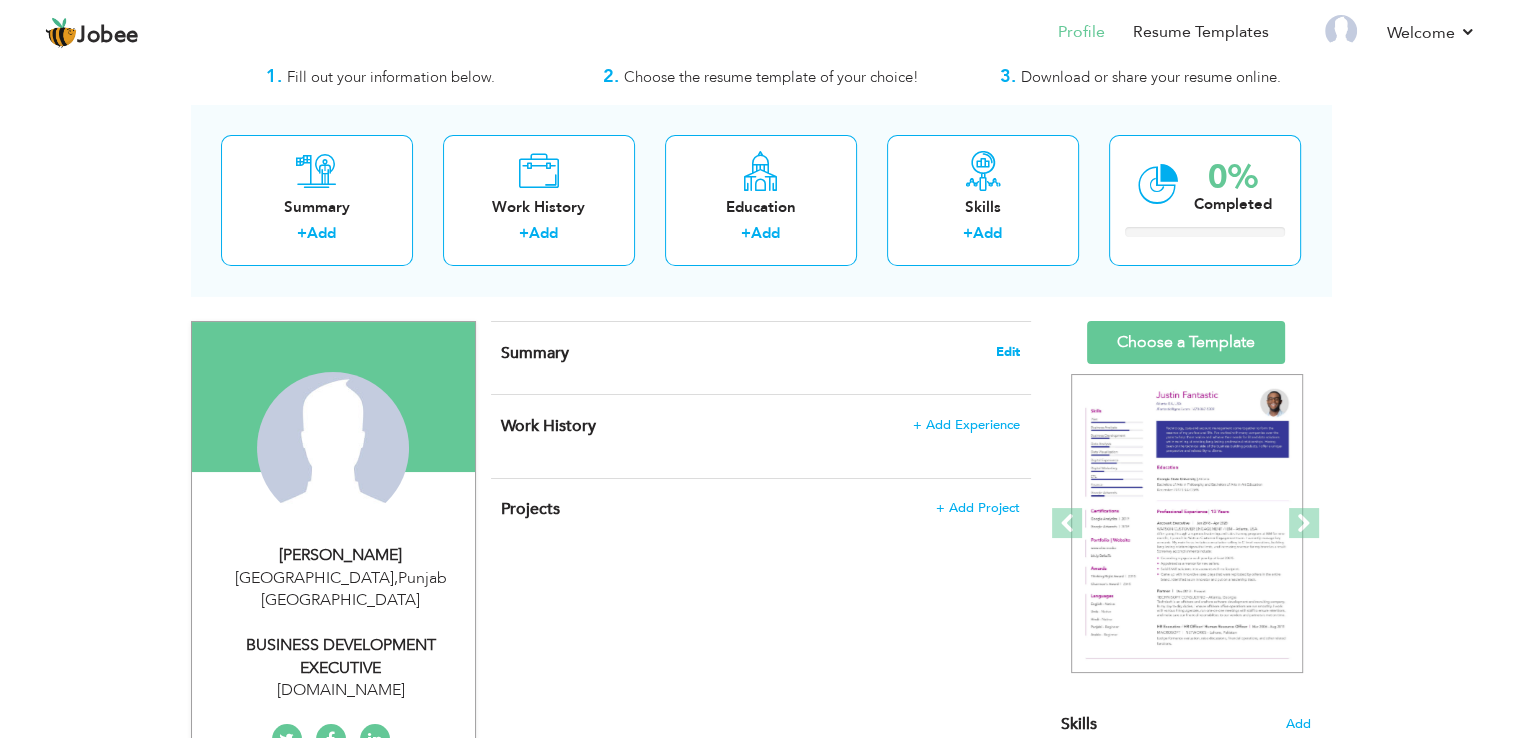 click on "Edit" at bounding box center (1008, 352) 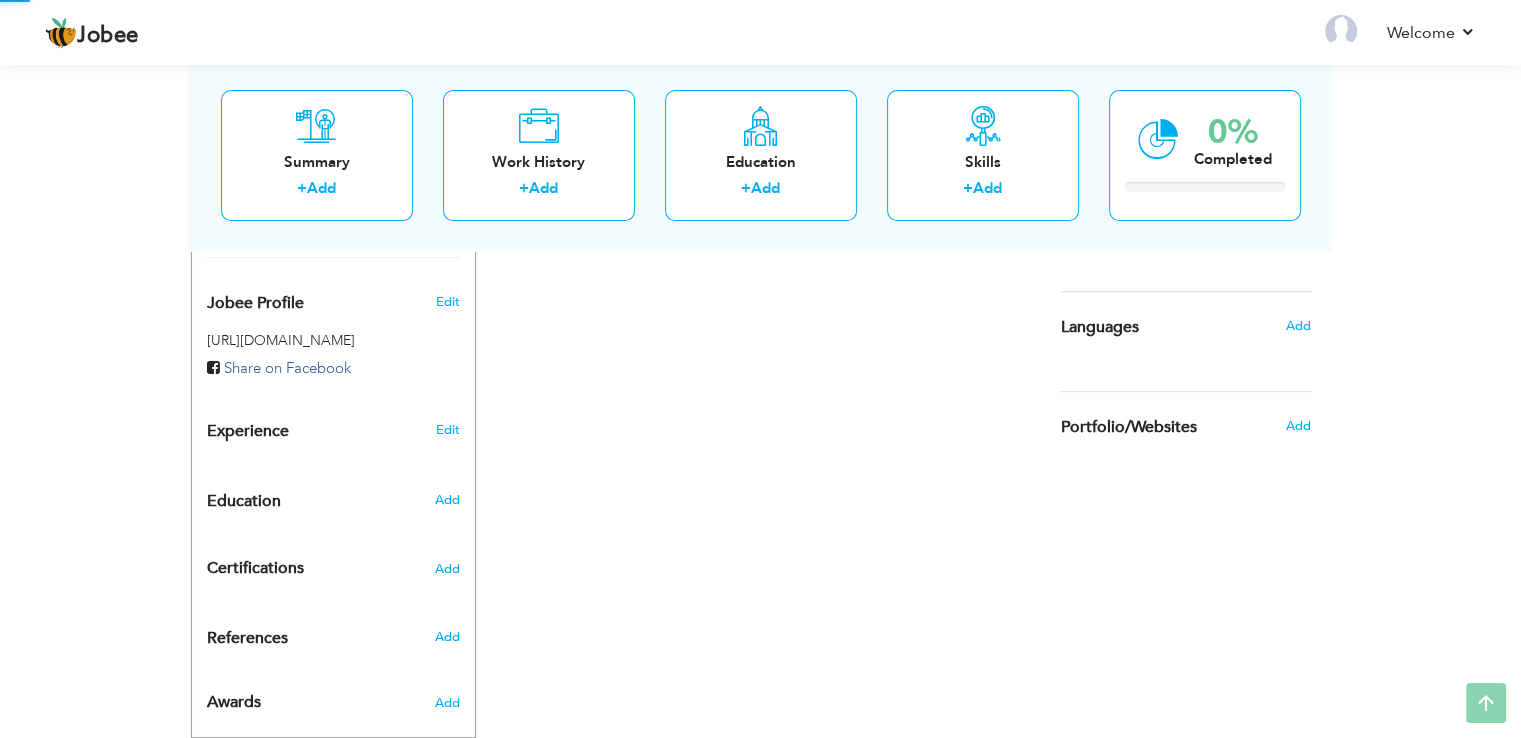 scroll, scrollTop: 645, scrollLeft: 0, axis: vertical 